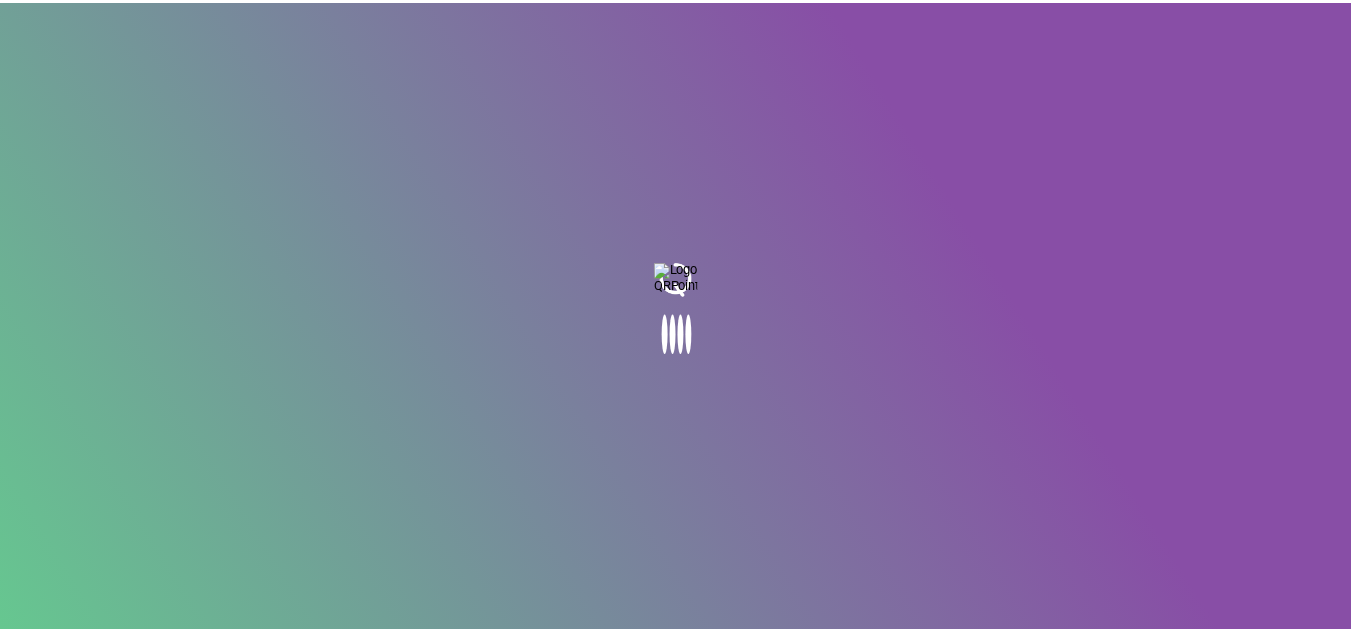 scroll, scrollTop: 0, scrollLeft: 0, axis: both 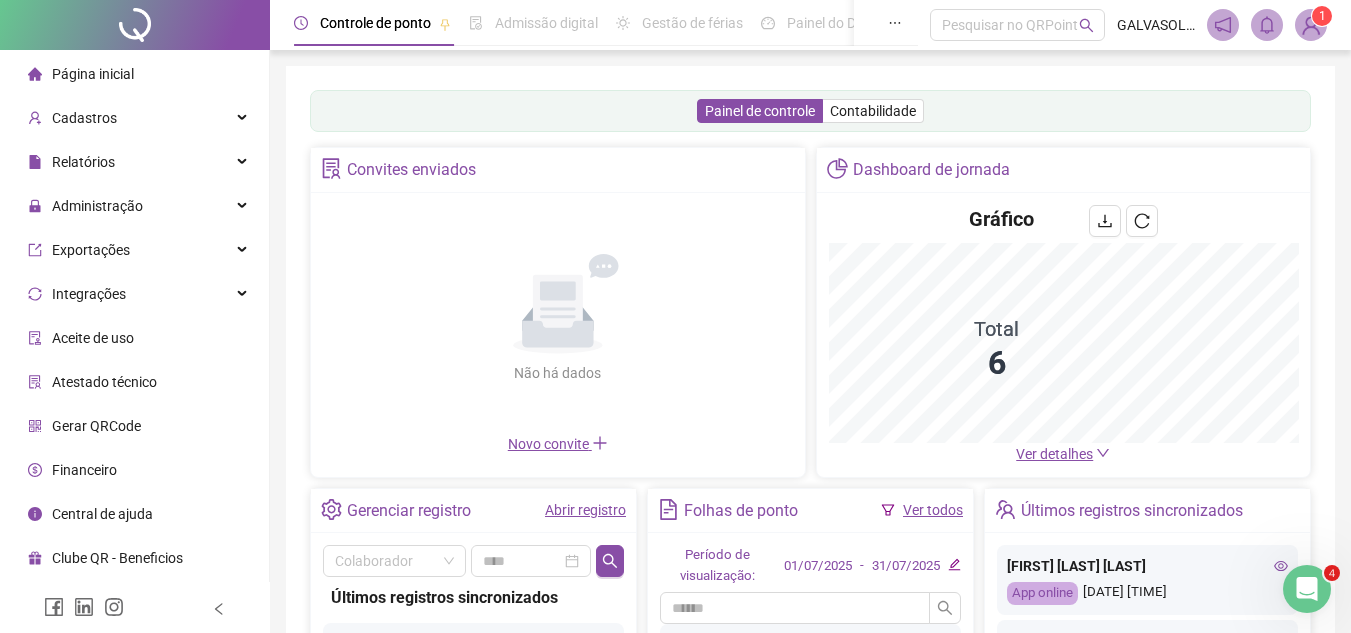 click on "Gerar QRCode" at bounding box center (96, 426) 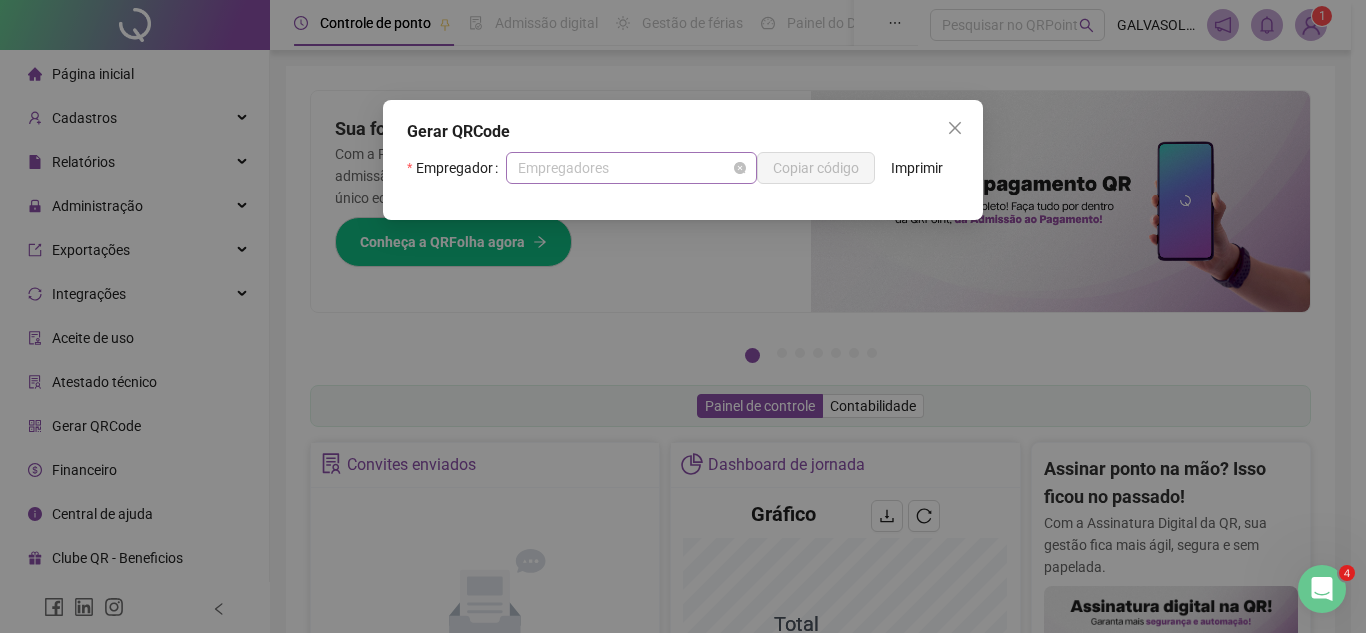 click on "Empregadores" at bounding box center (631, 168) 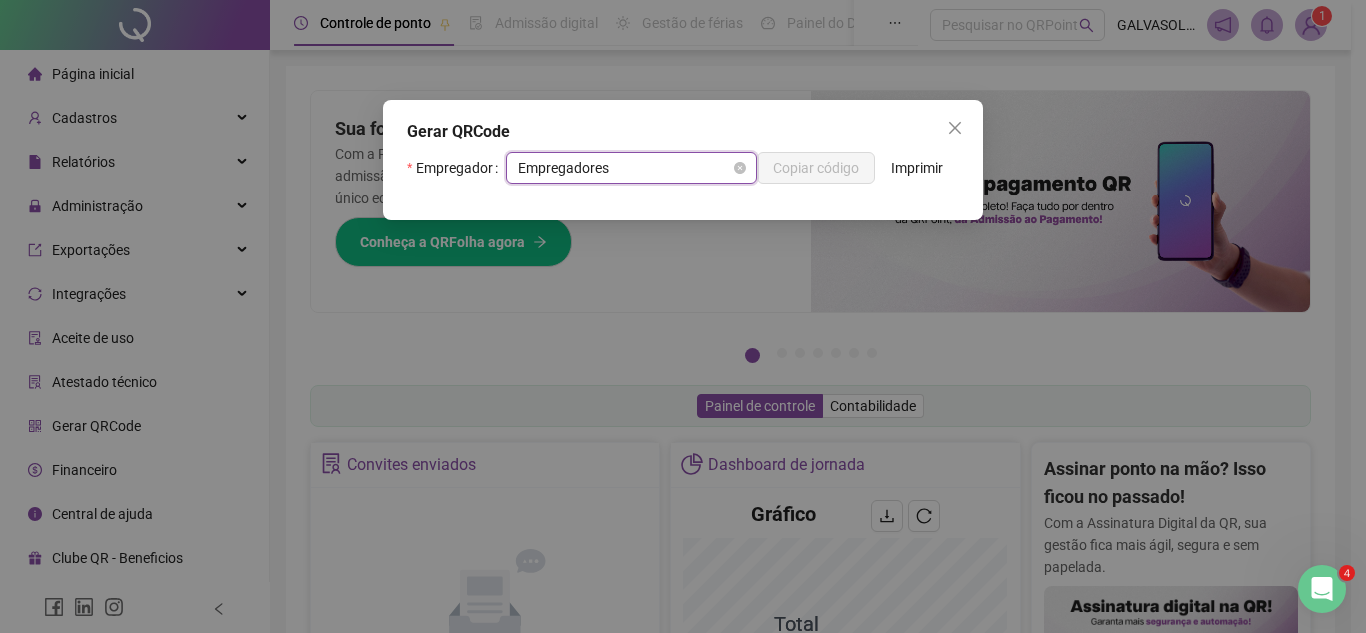 click on "Empregadores" at bounding box center (631, 168) 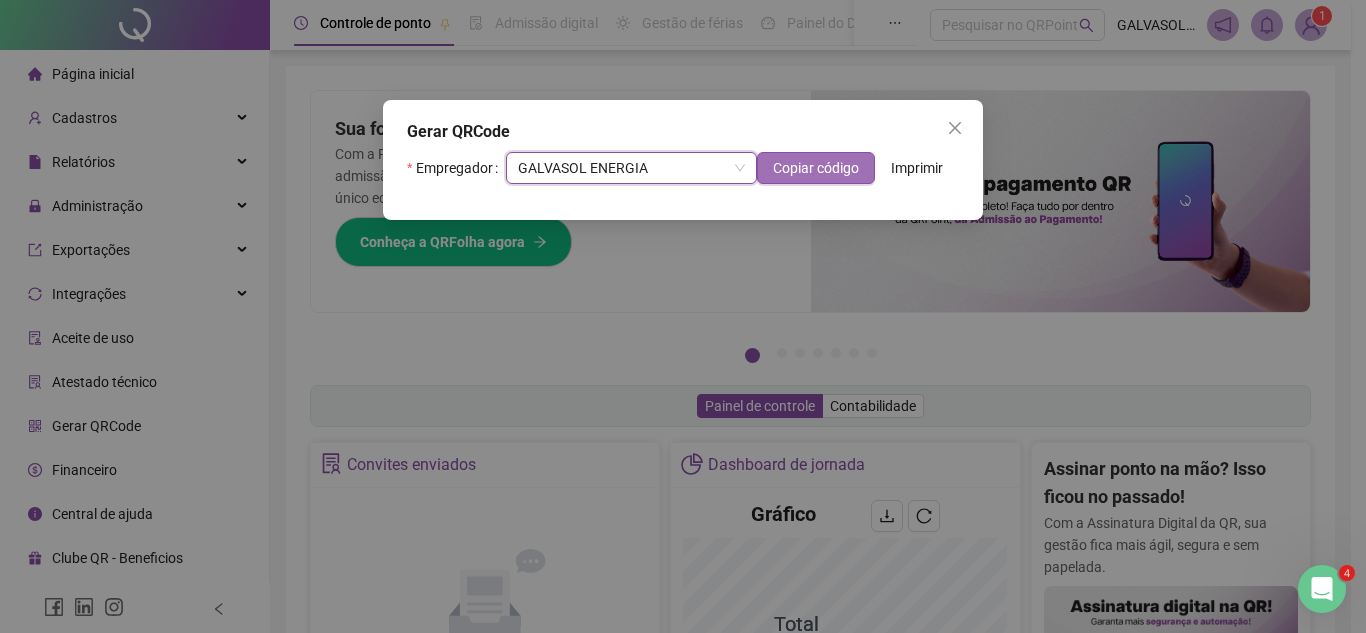 click on "Copiar código" at bounding box center (816, 168) 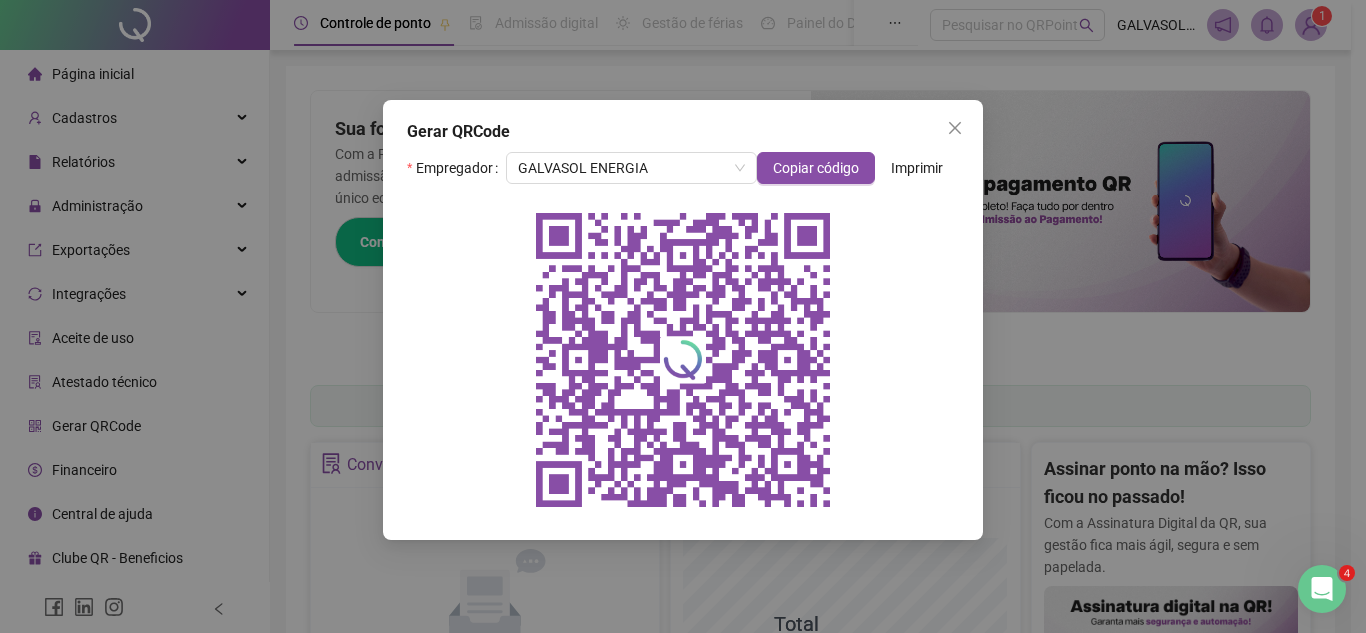 click on "Imprimir" at bounding box center (917, 168) 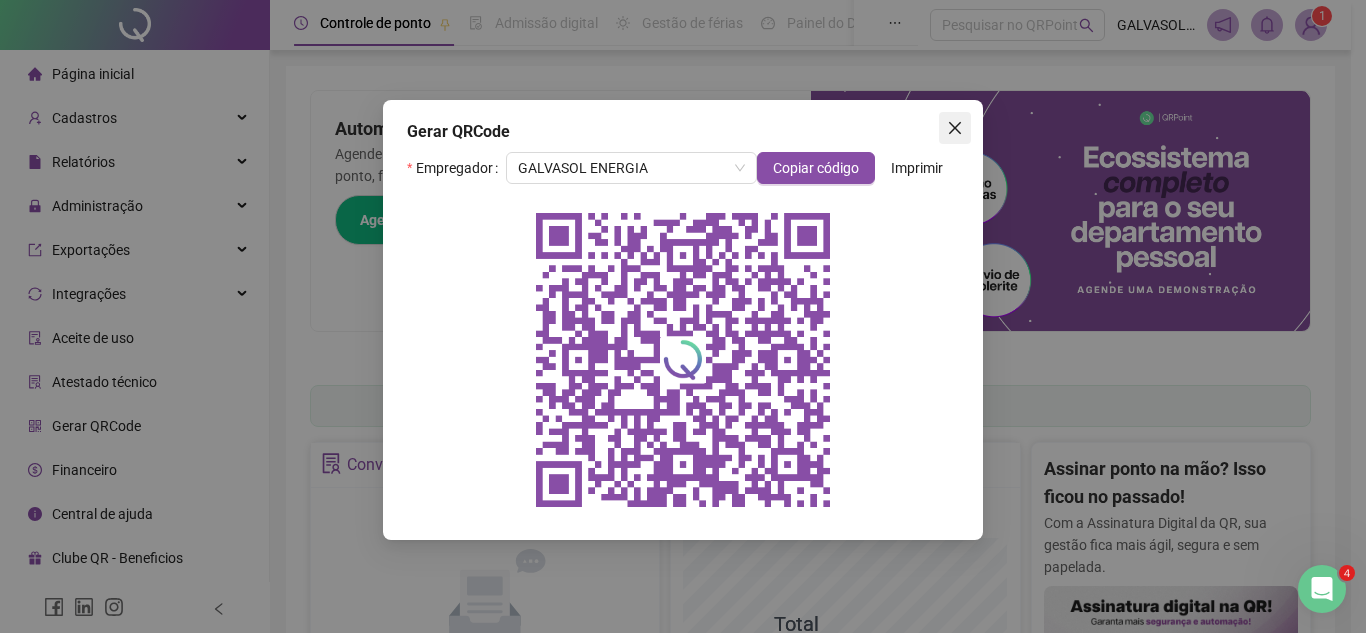 click 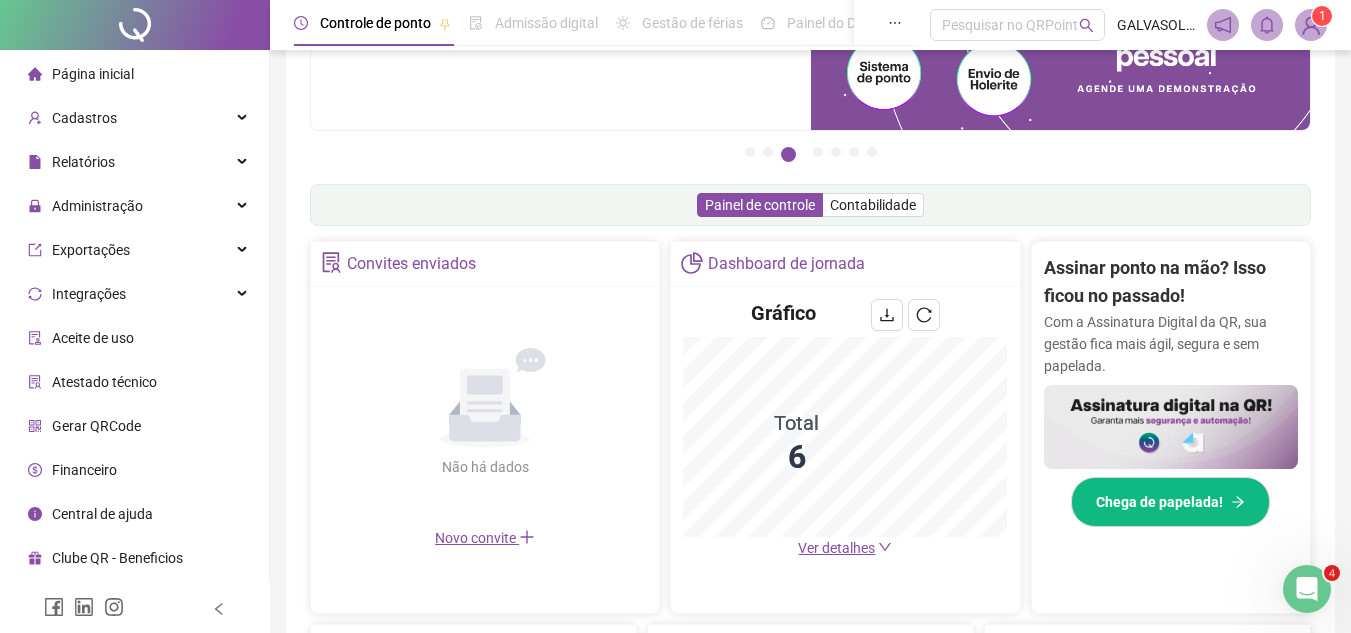 scroll, scrollTop: 200, scrollLeft: 0, axis: vertical 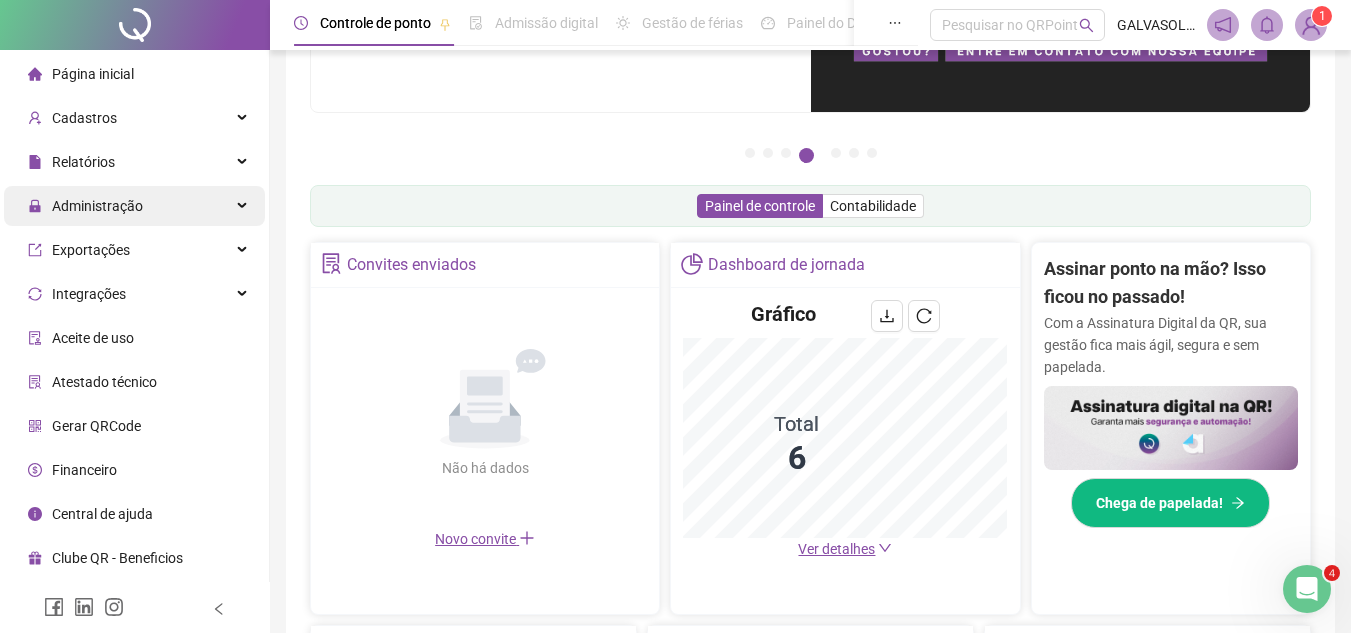 click on "Administração" at bounding box center [134, 206] 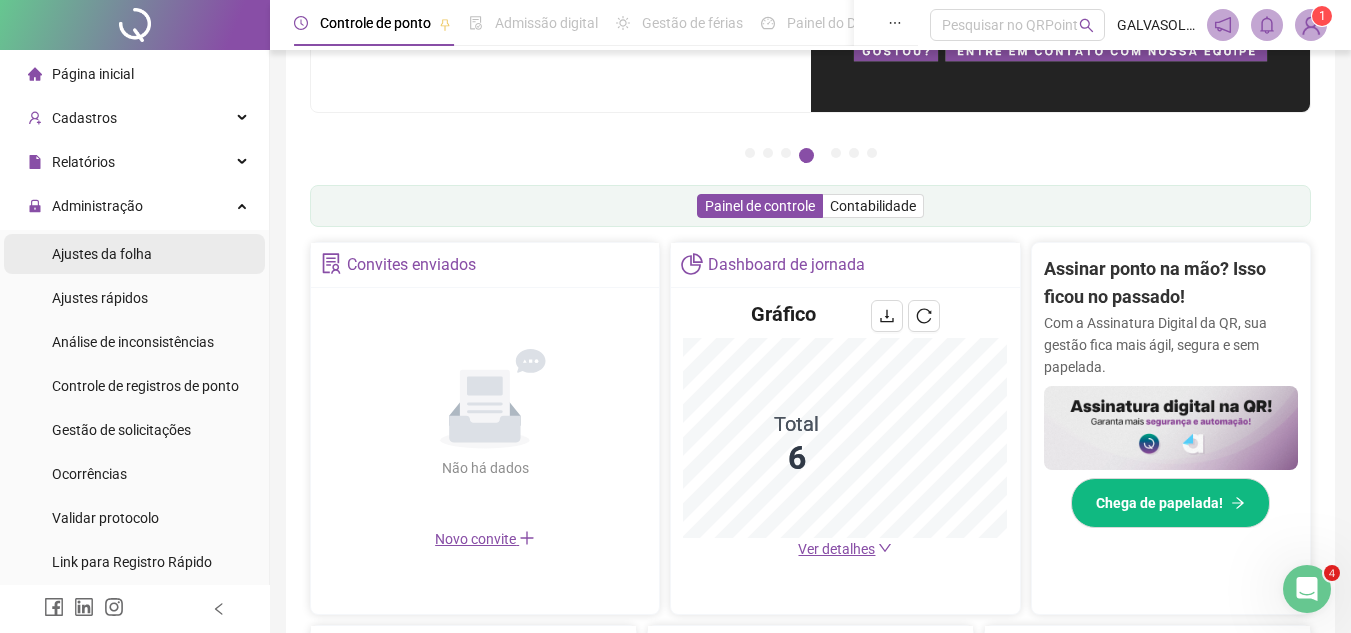 click on "Ajustes da folha" at bounding box center (102, 254) 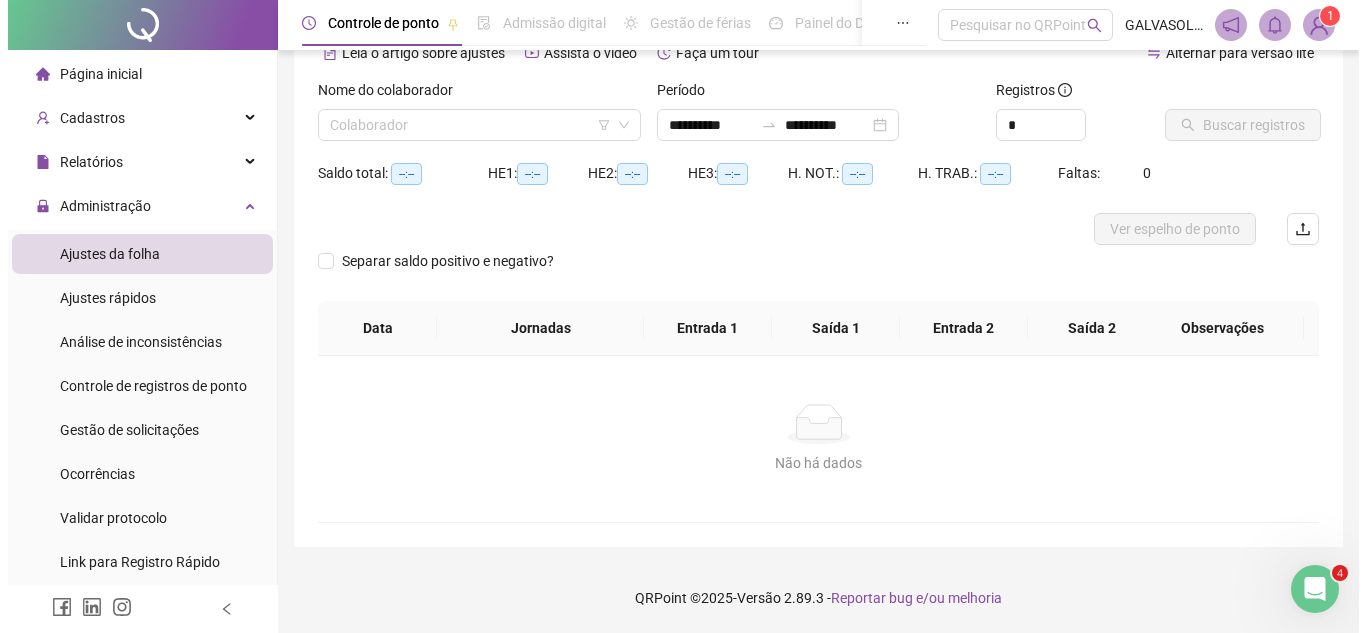 scroll, scrollTop: 105, scrollLeft: 0, axis: vertical 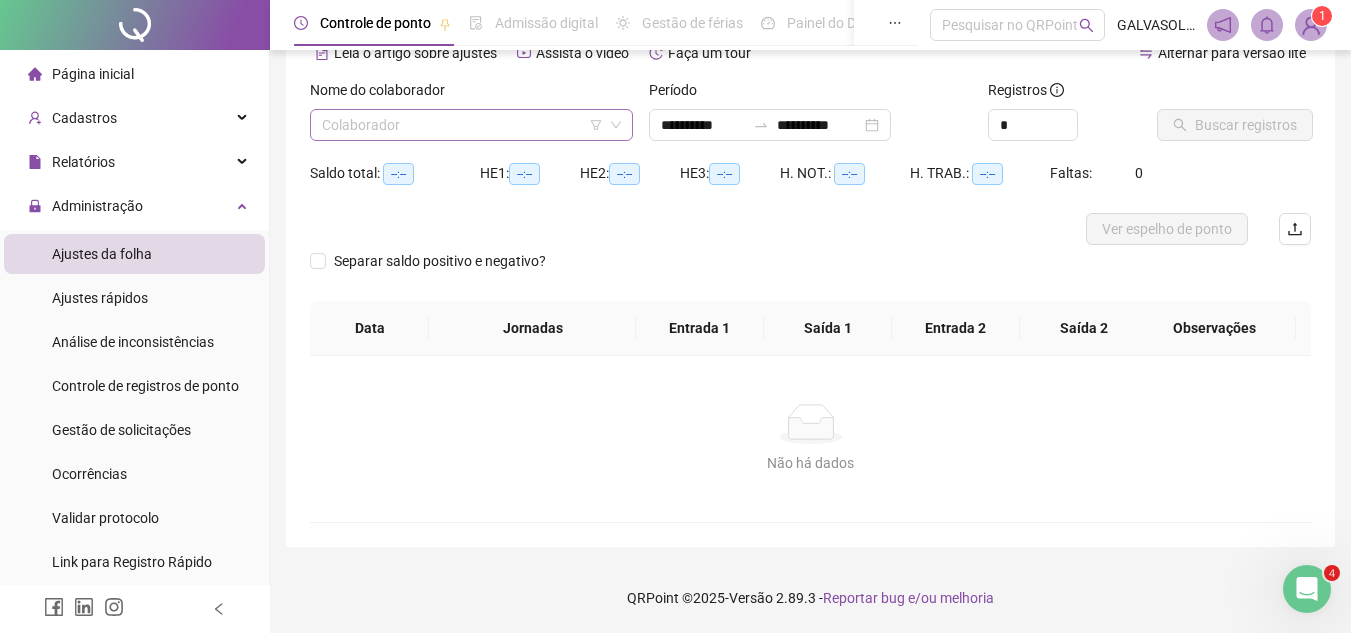 click at bounding box center (462, 125) 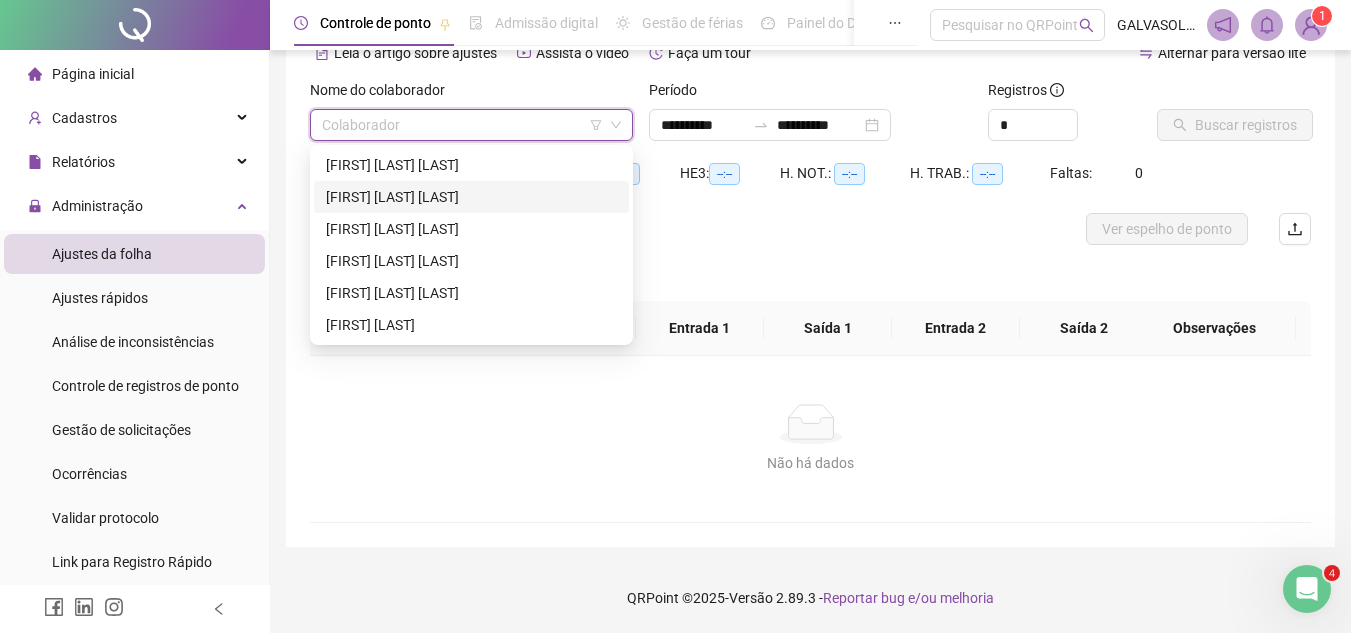 click on "[FIRST] [LAST] [LAST]" at bounding box center (471, 197) 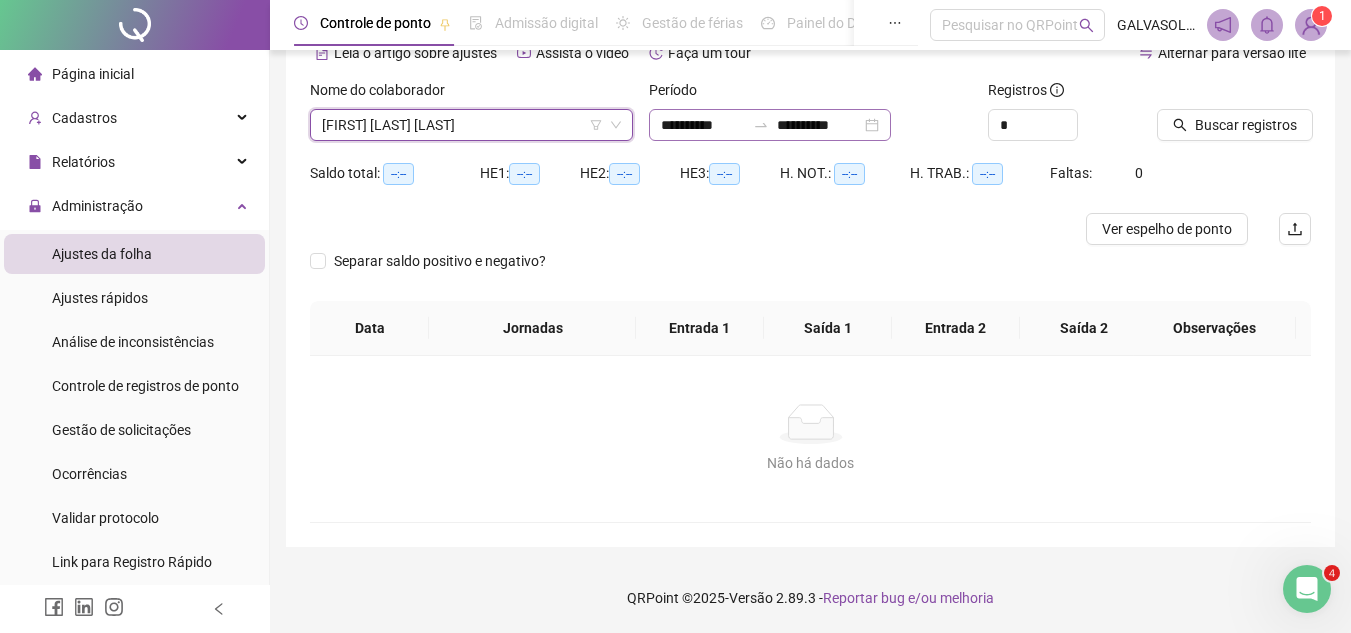 click on "**********" at bounding box center (770, 125) 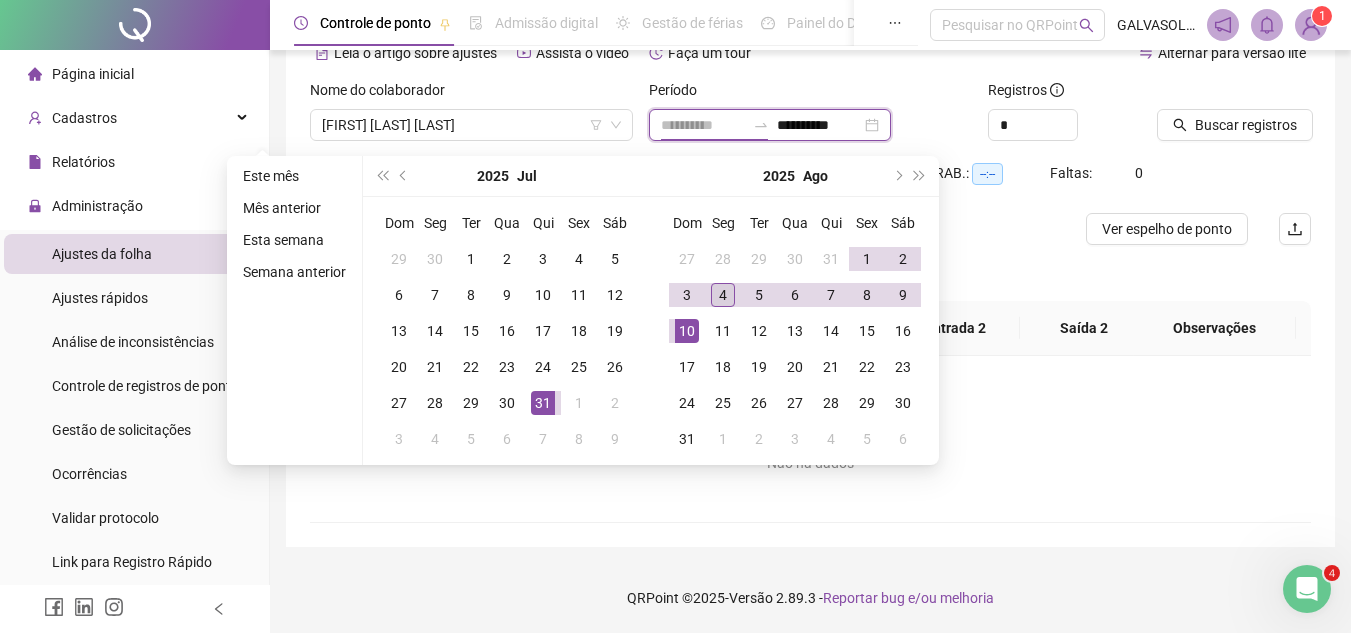 type on "**********" 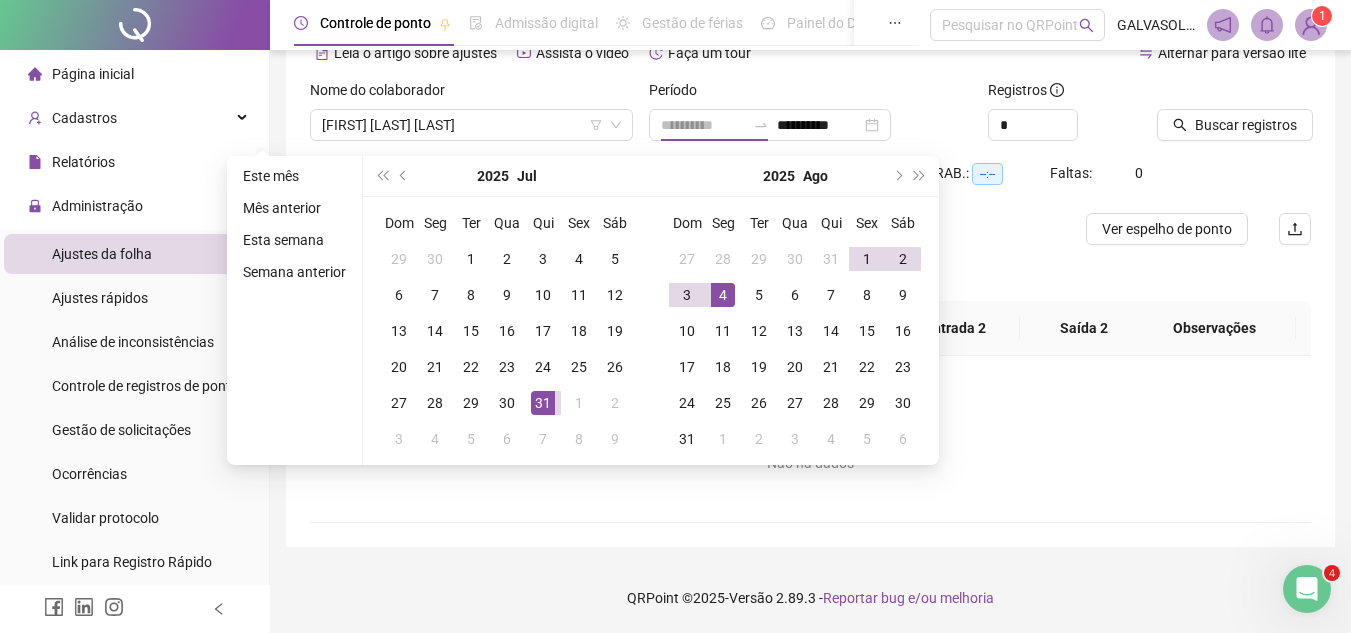 click on "4" at bounding box center (723, 295) 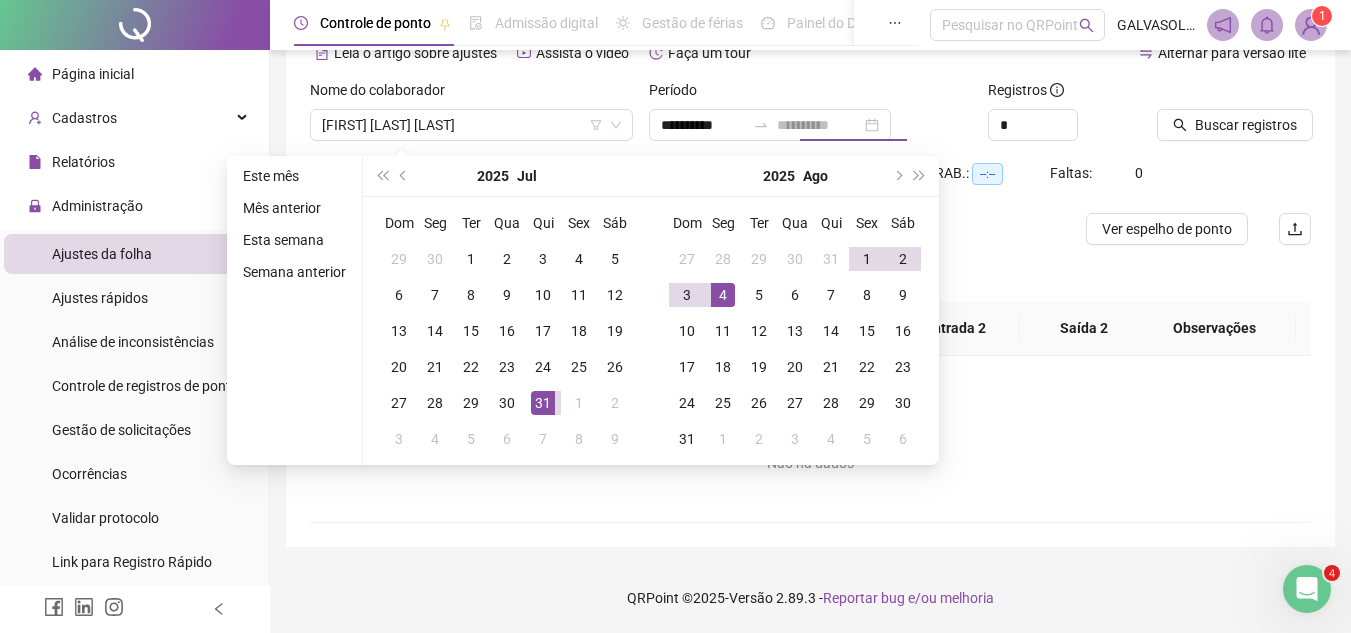 click on "4" at bounding box center [723, 295] 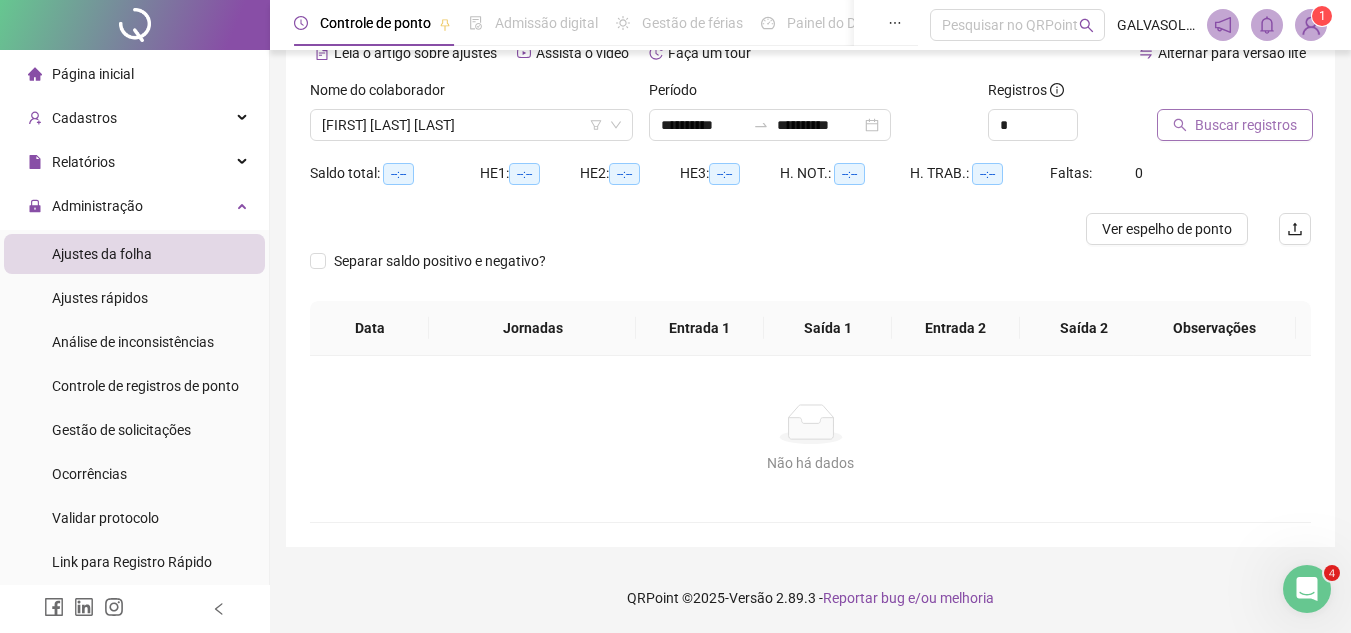 click on "Buscar registros" at bounding box center [1246, 125] 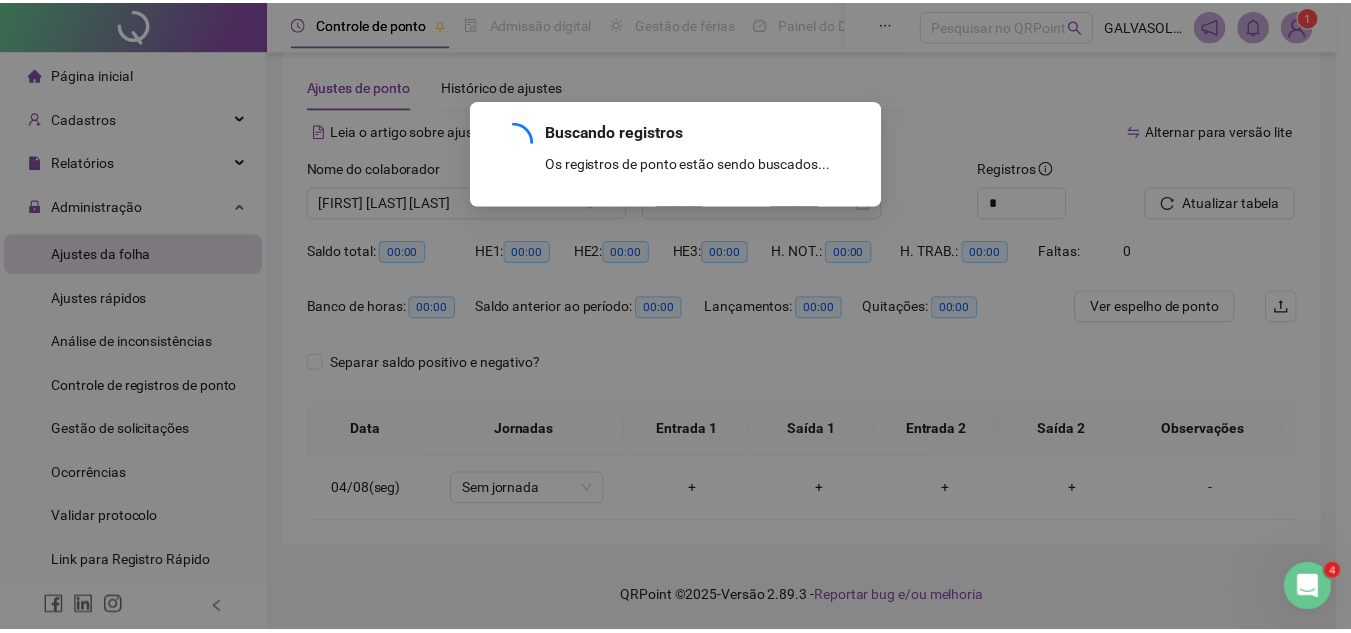 scroll, scrollTop: 27, scrollLeft: 0, axis: vertical 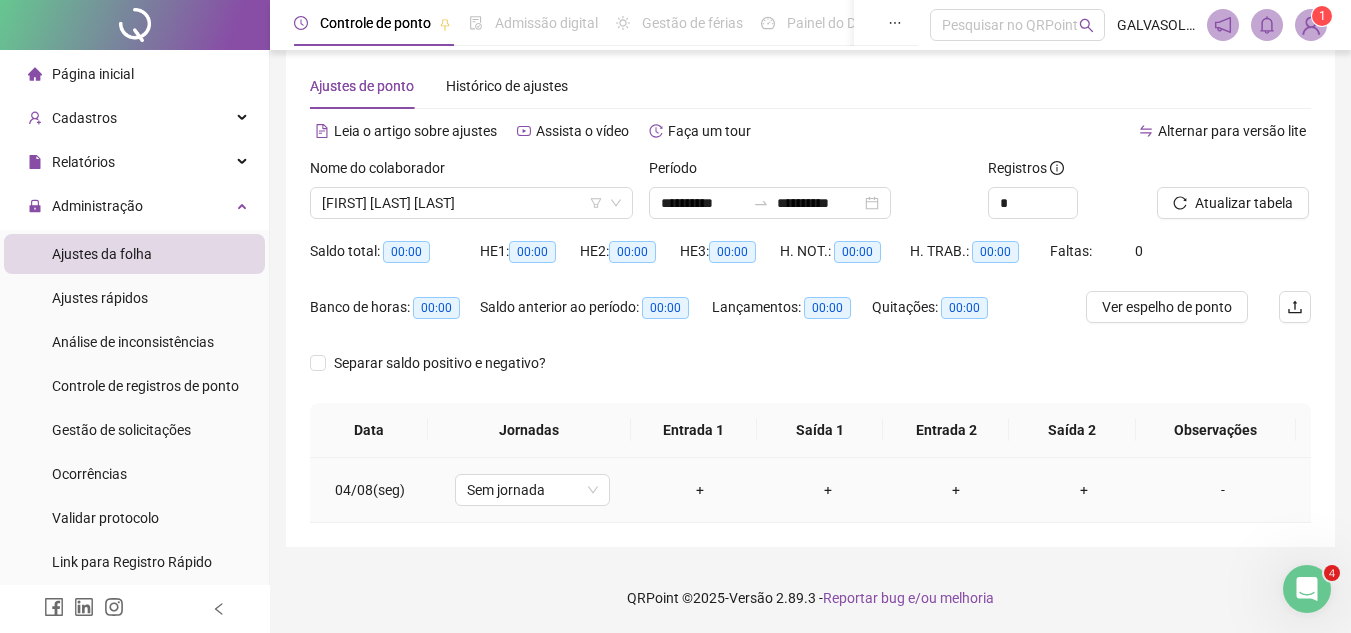 click on "-" at bounding box center (1223, 490) 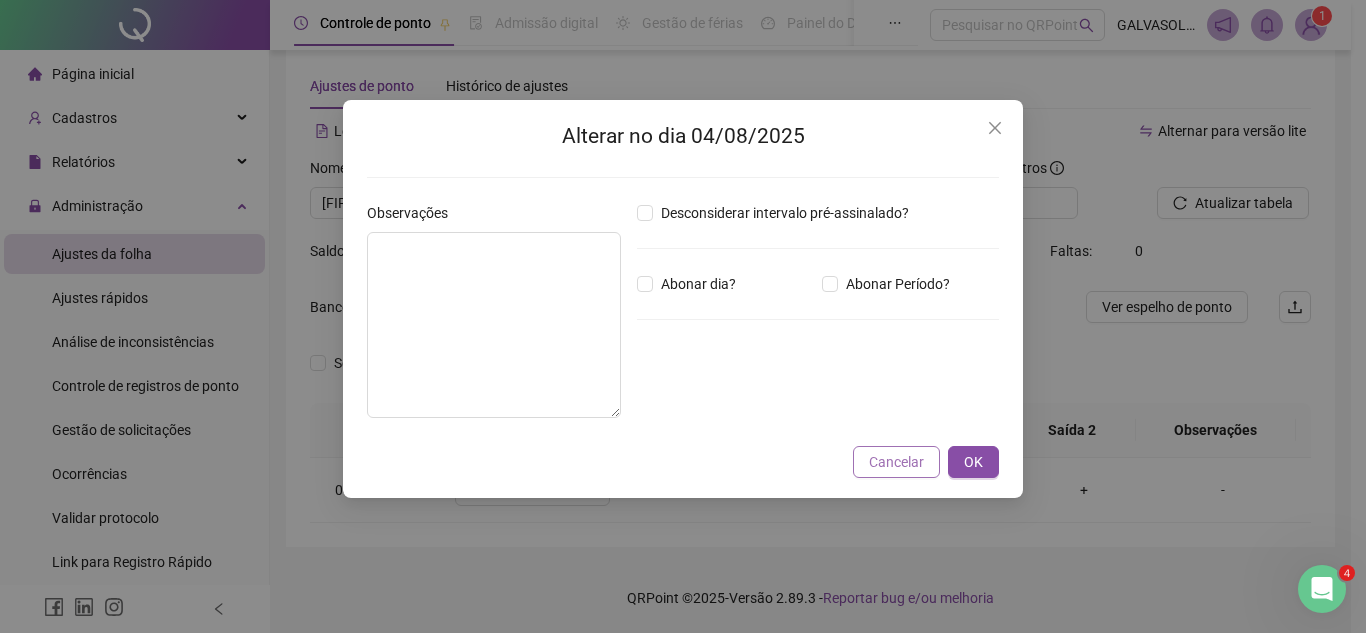 click on "Cancelar" at bounding box center (896, 462) 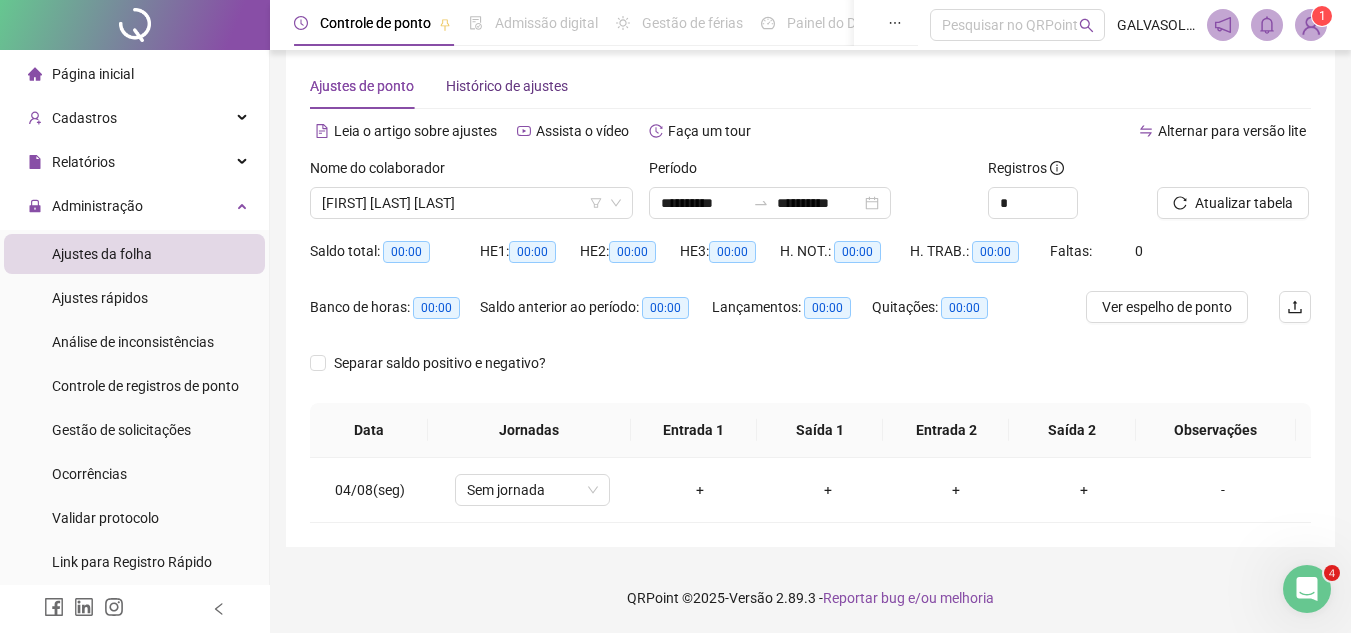 click on "Histórico de ajustes" at bounding box center (507, 86) 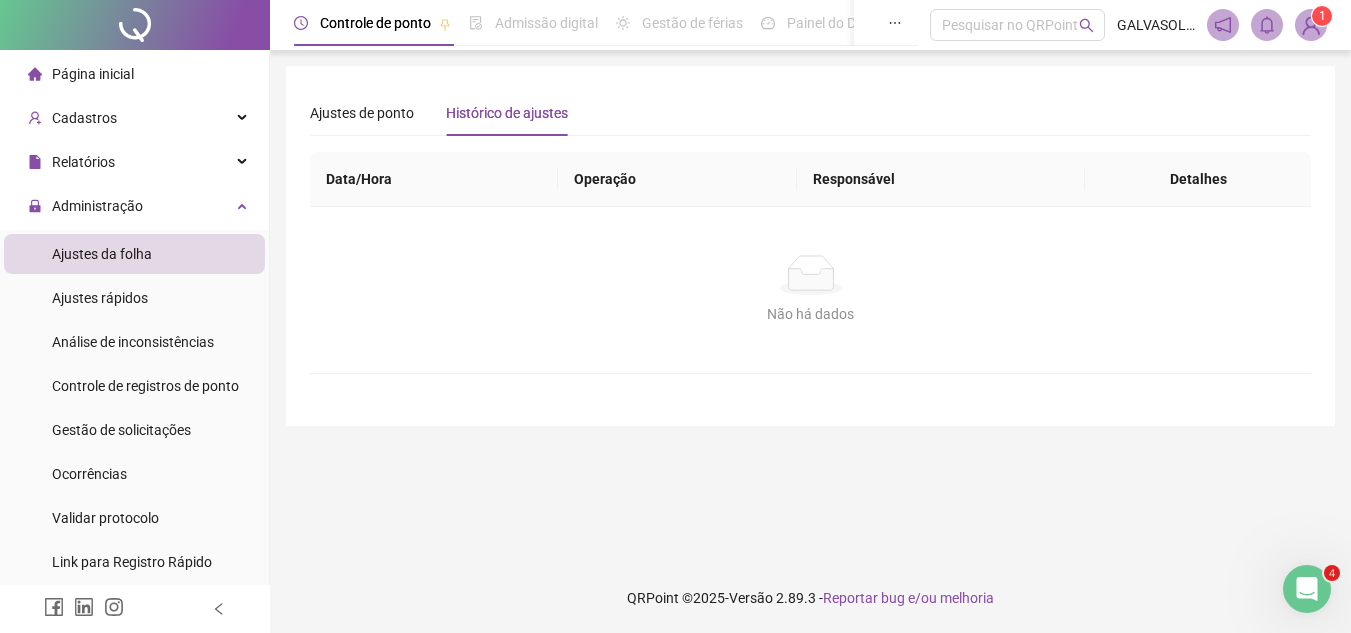 scroll, scrollTop: 0, scrollLeft: 0, axis: both 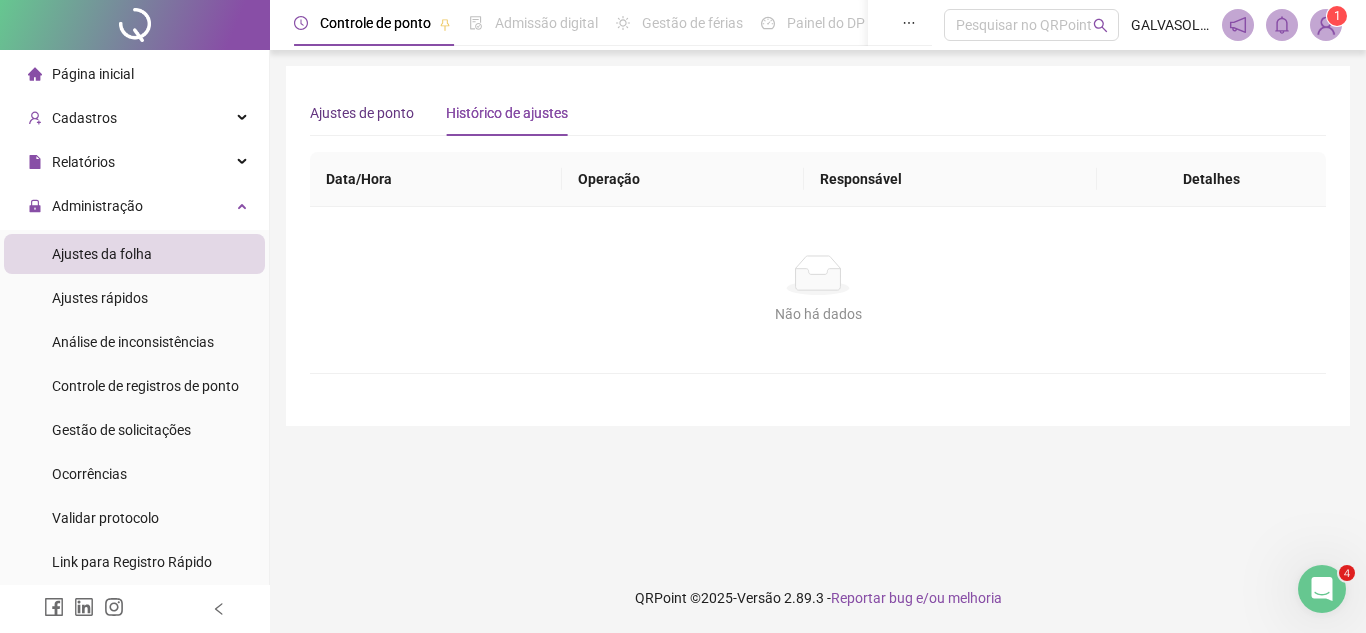 click on "Ajustes de ponto" at bounding box center [362, 113] 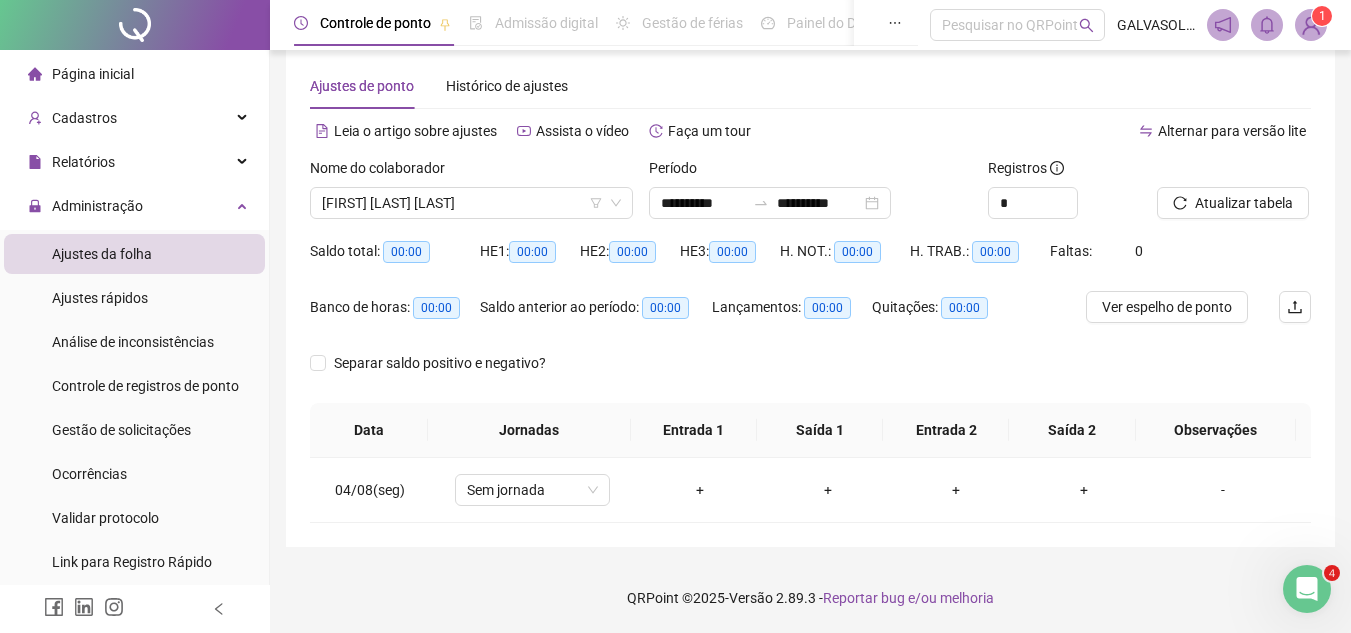scroll, scrollTop: 0, scrollLeft: 0, axis: both 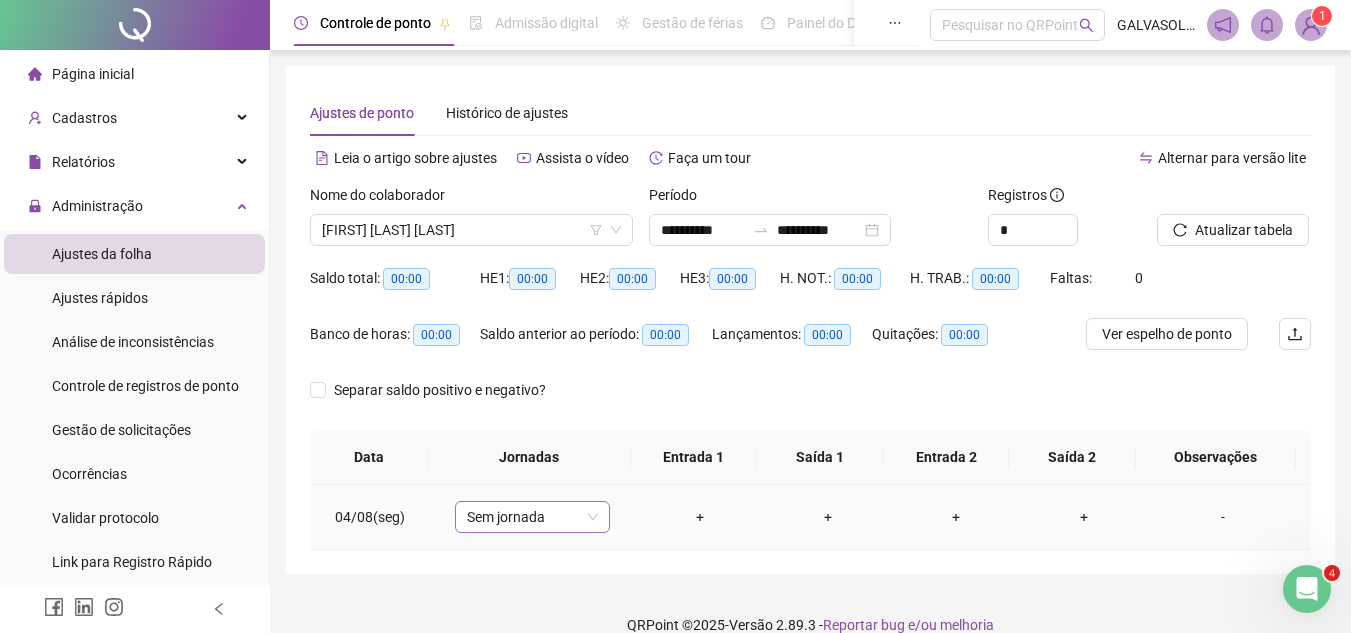 click on "Sem jornada" at bounding box center [532, 517] 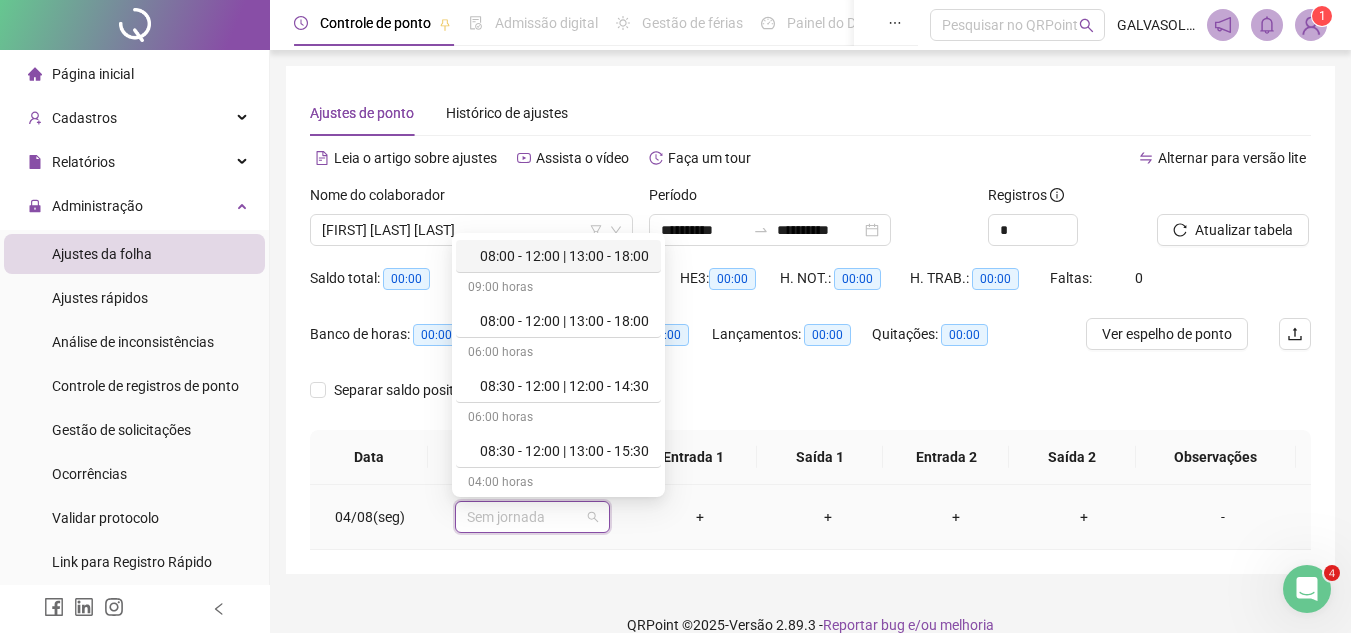 scroll, scrollTop: 0, scrollLeft: 0, axis: both 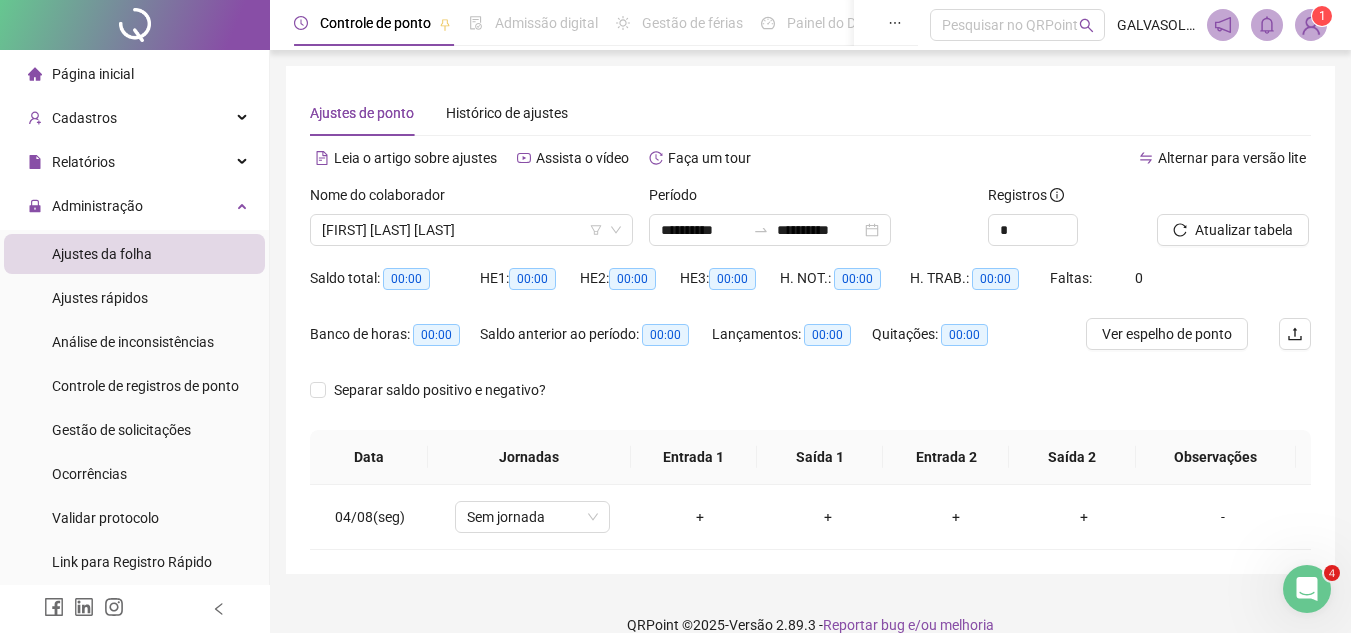 click on "**********" at bounding box center [810, 320] 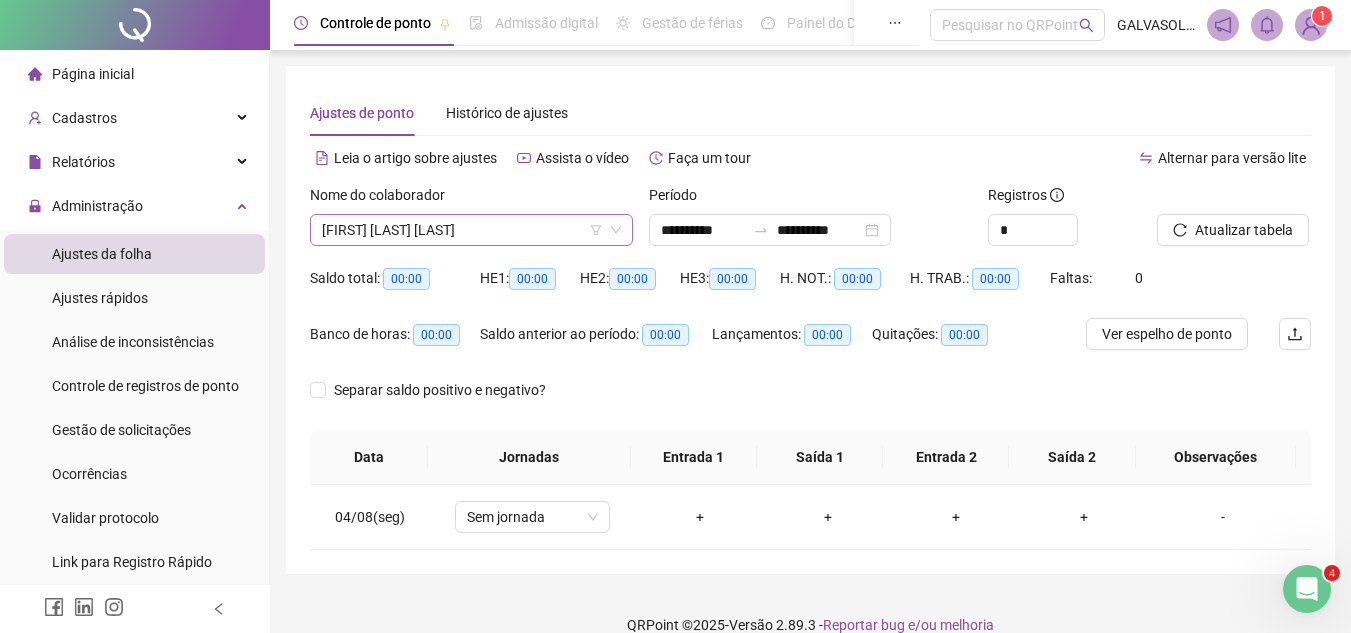 click on "[FIRST] [LAST] [LAST]" at bounding box center [471, 230] 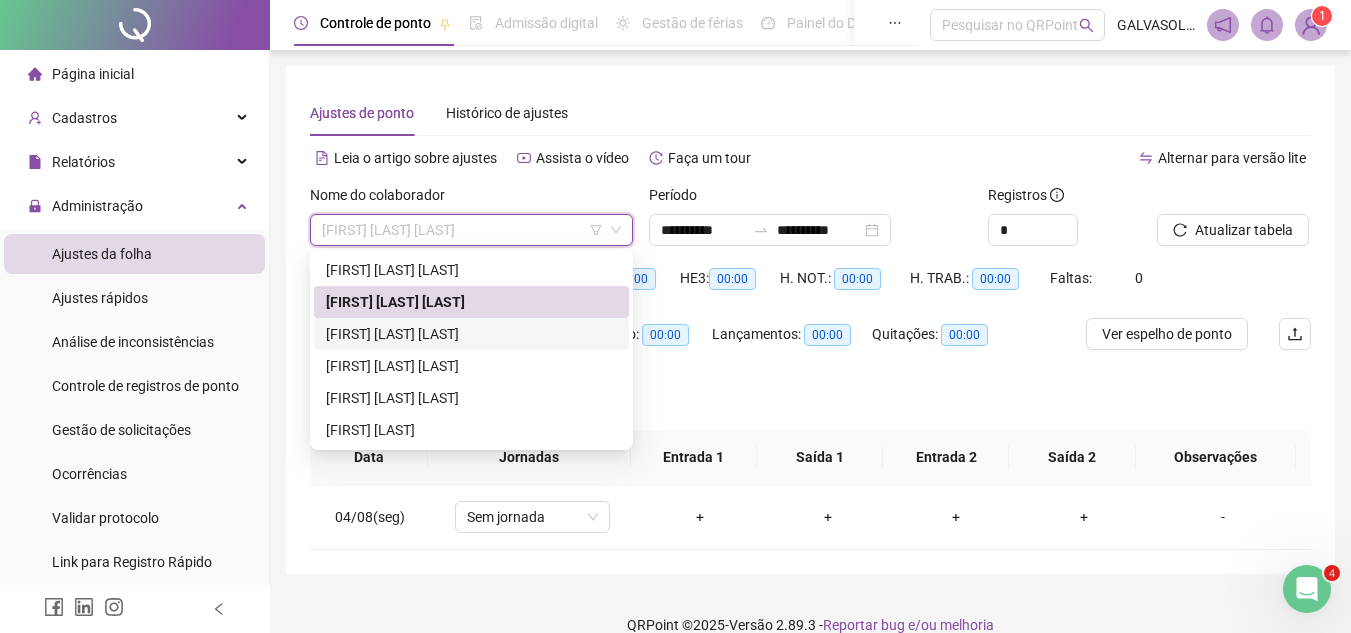 click on "[FIRST] [LAST] [LAST]" at bounding box center (471, 334) 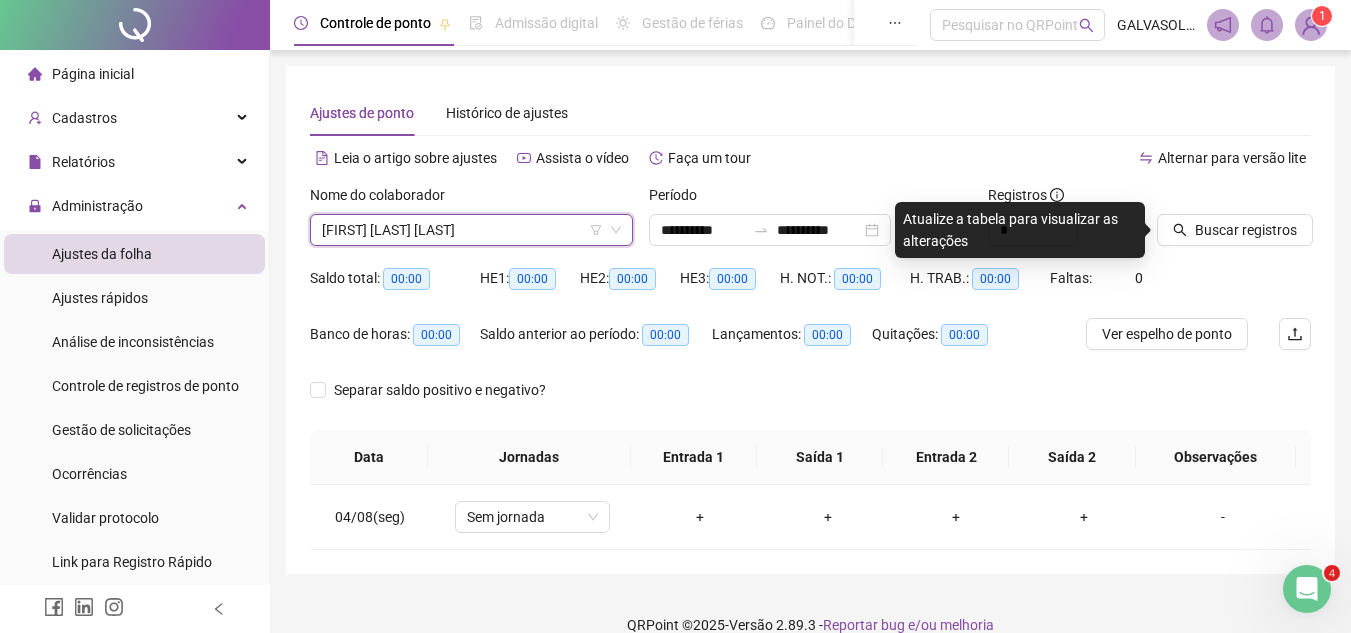 click on "Período" at bounding box center (810, 199) 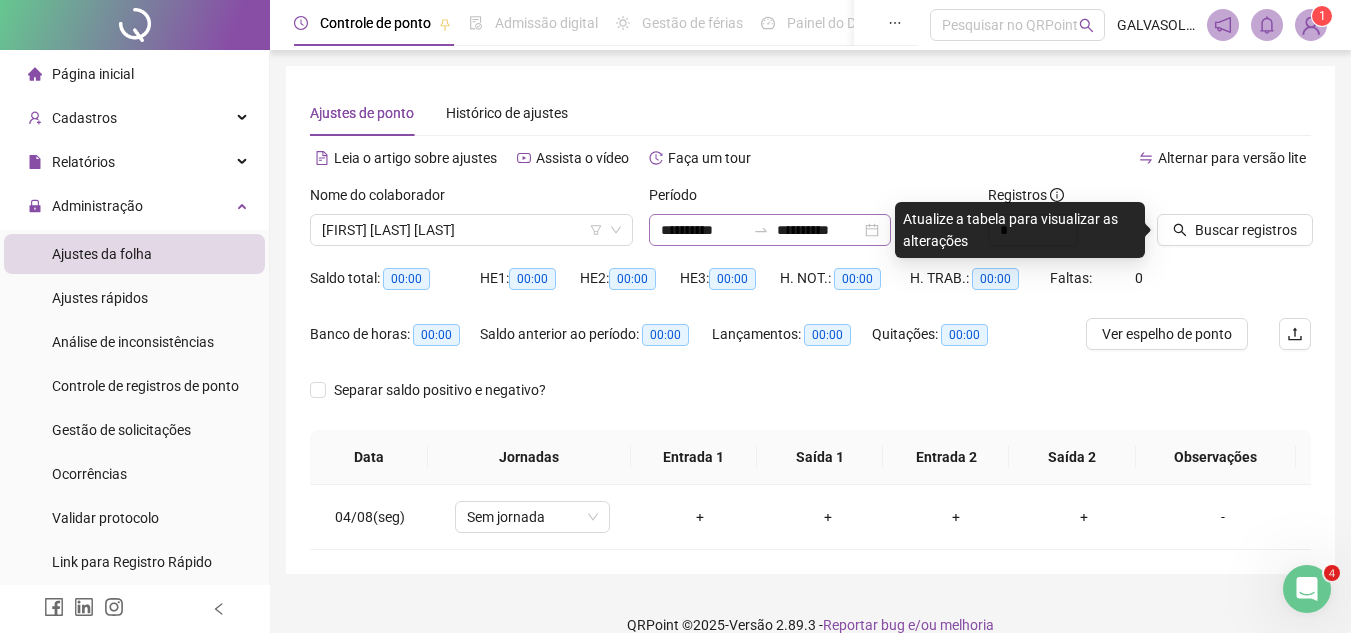 click on "**********" at bounding box center [770, 230] 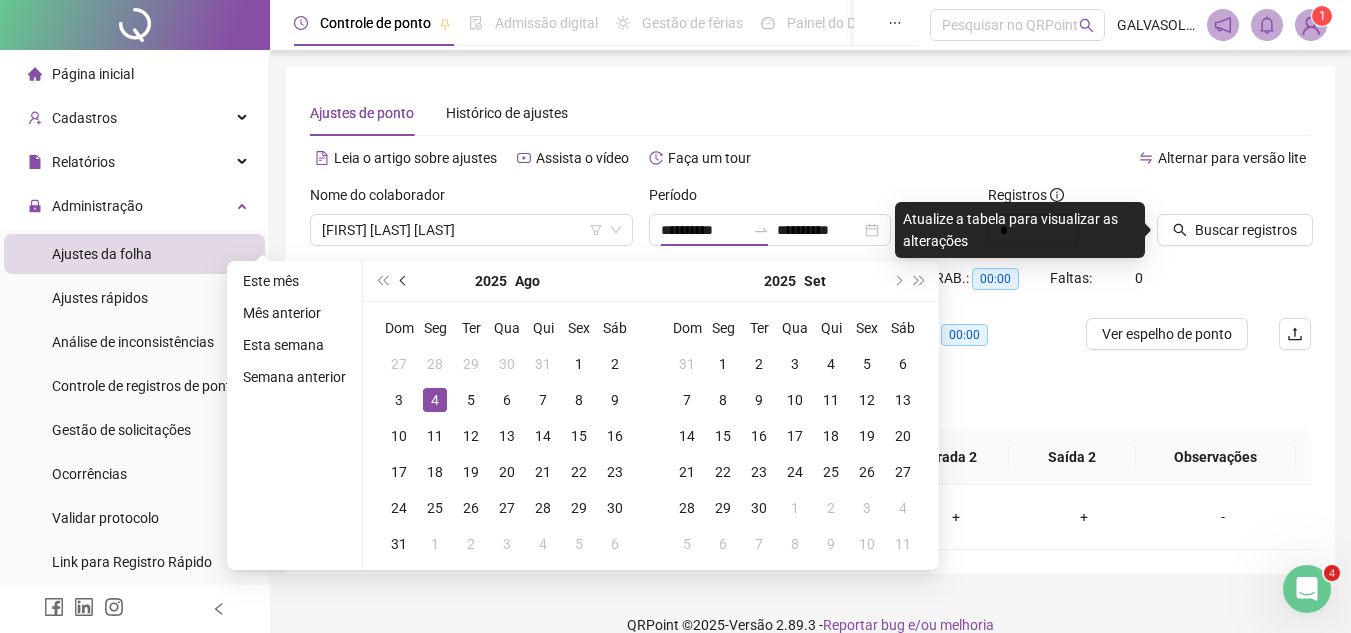 click at bounding box center [404, 281] 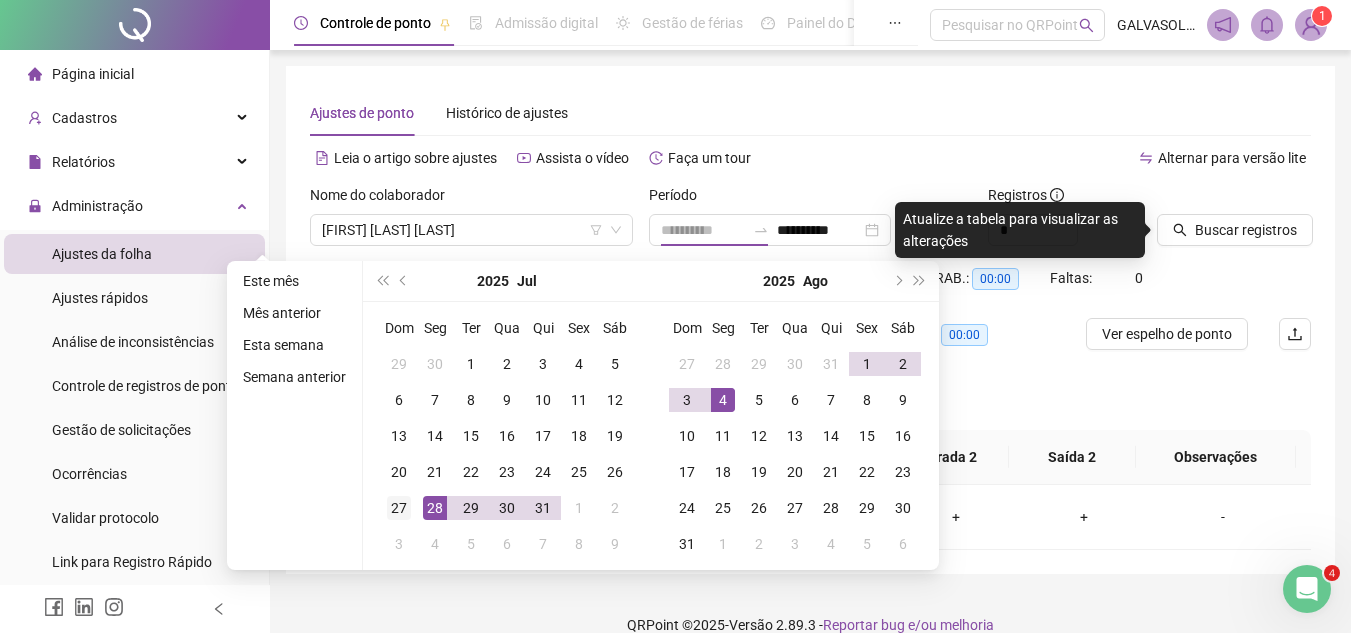 type on "**********" 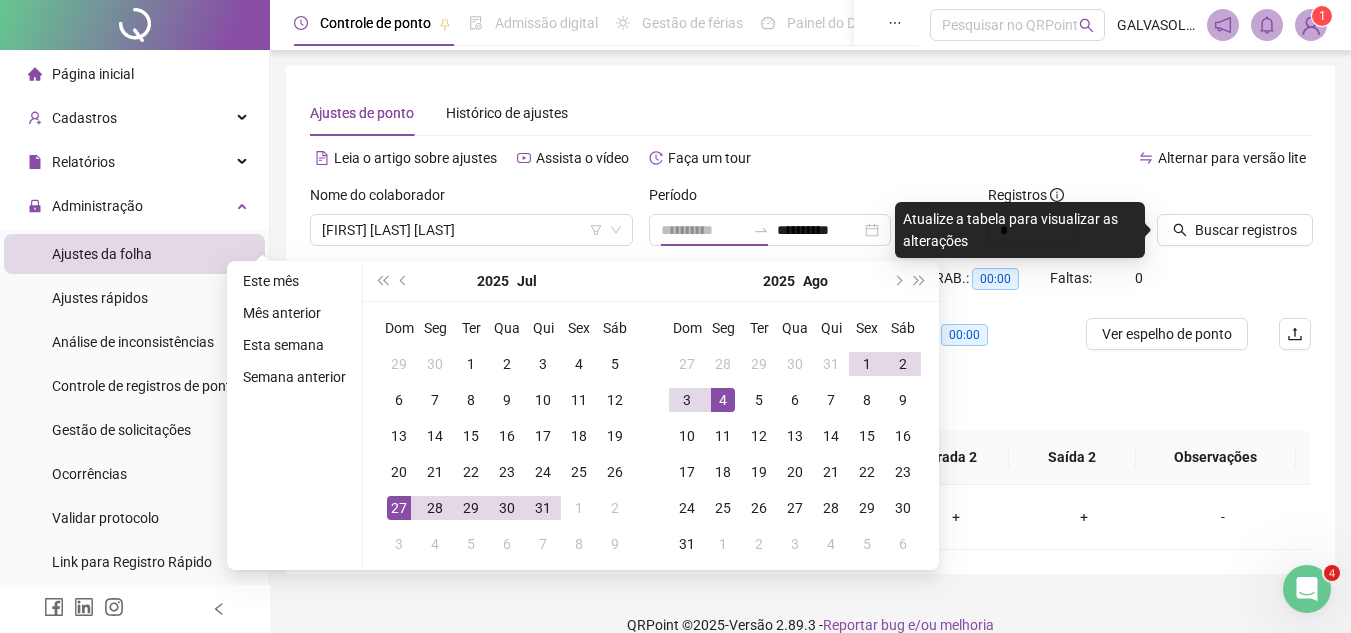 click on "27" at bounding box center (399, 508) 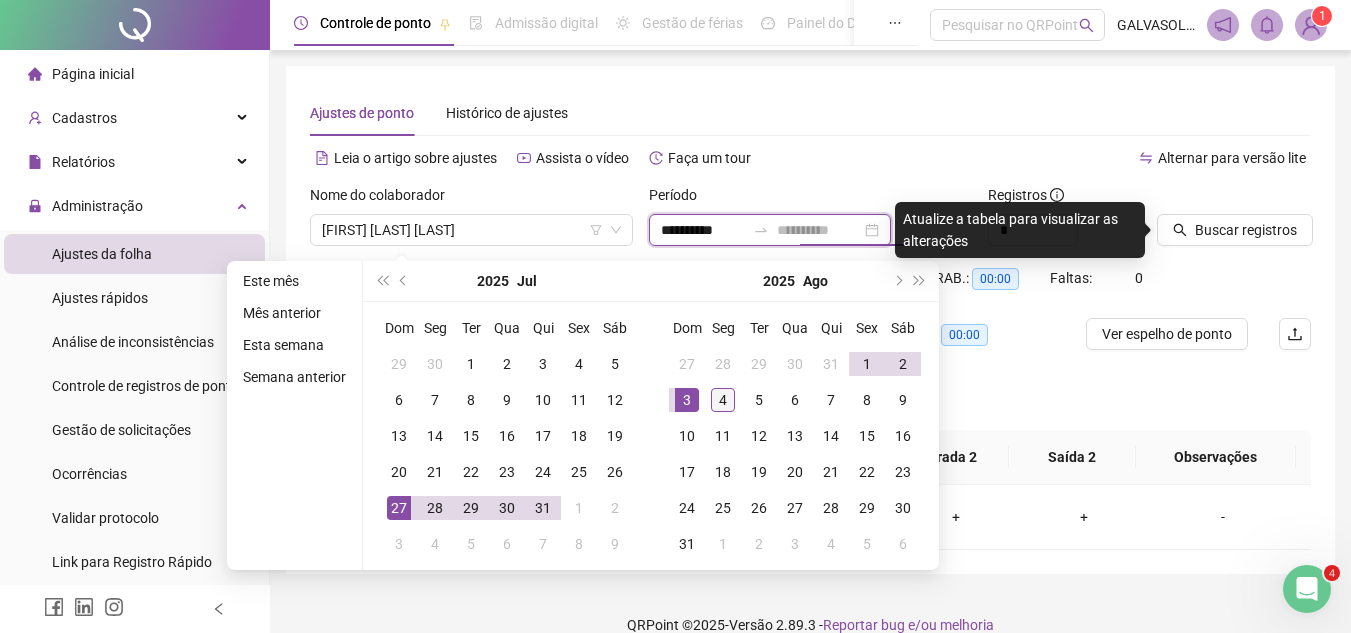 type on "**********" 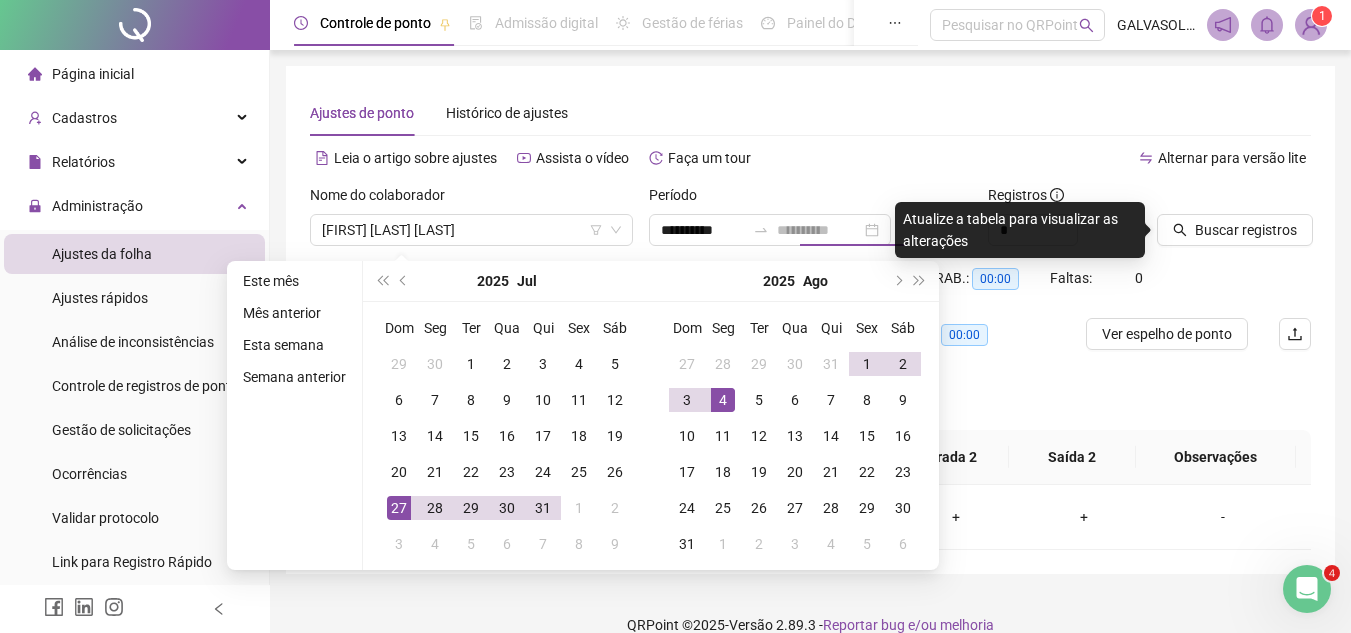 click on "4" at bounding box center (723, 400) 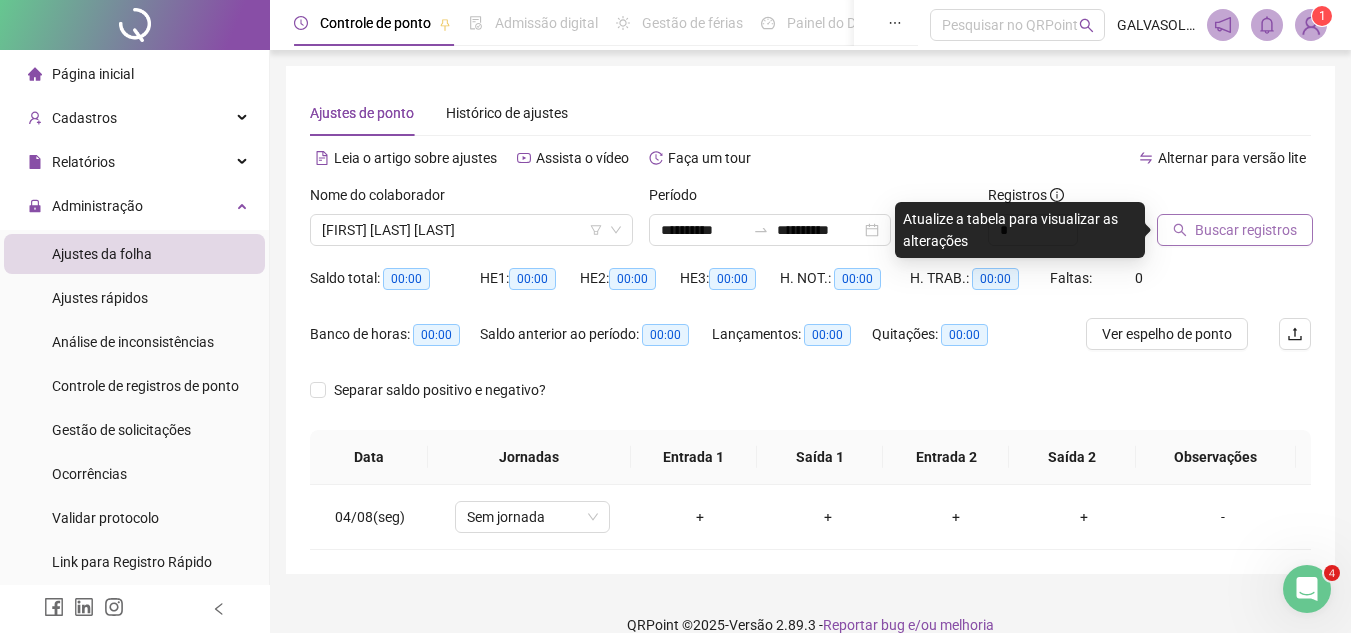 click on "Buscar registros" at bounding box center (1246, 230) 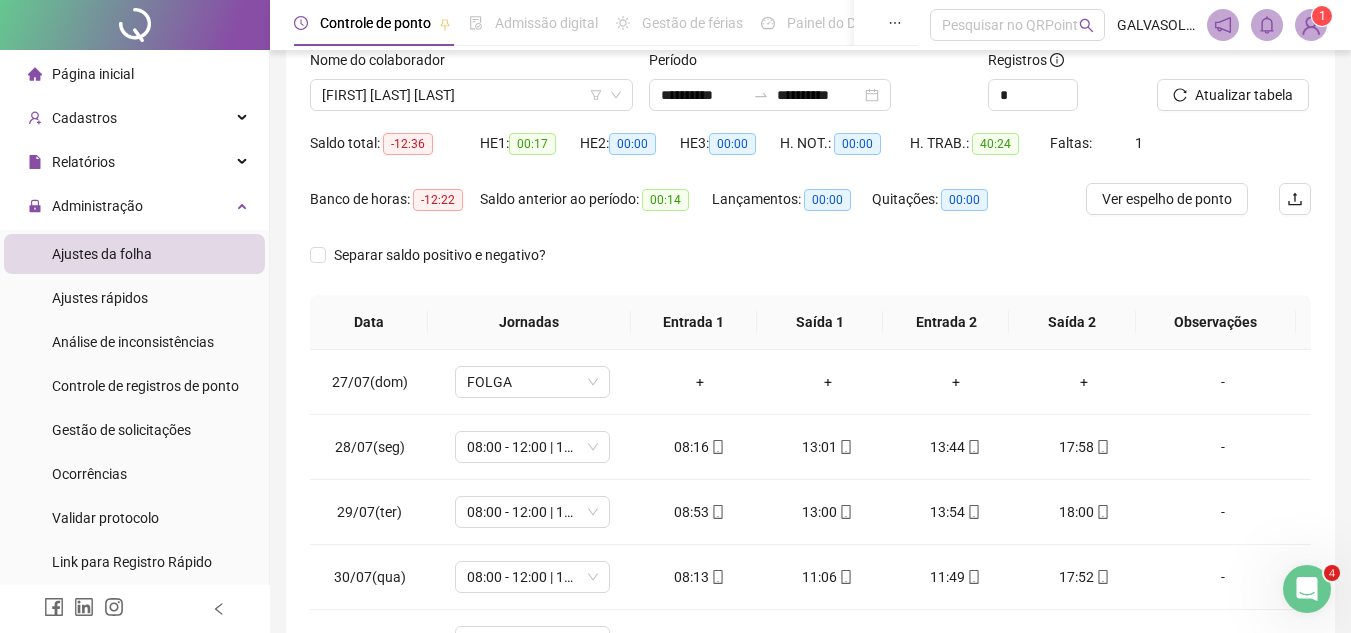 scroll, scrollTop: 200, scrollLeft: 0, axis: vertical 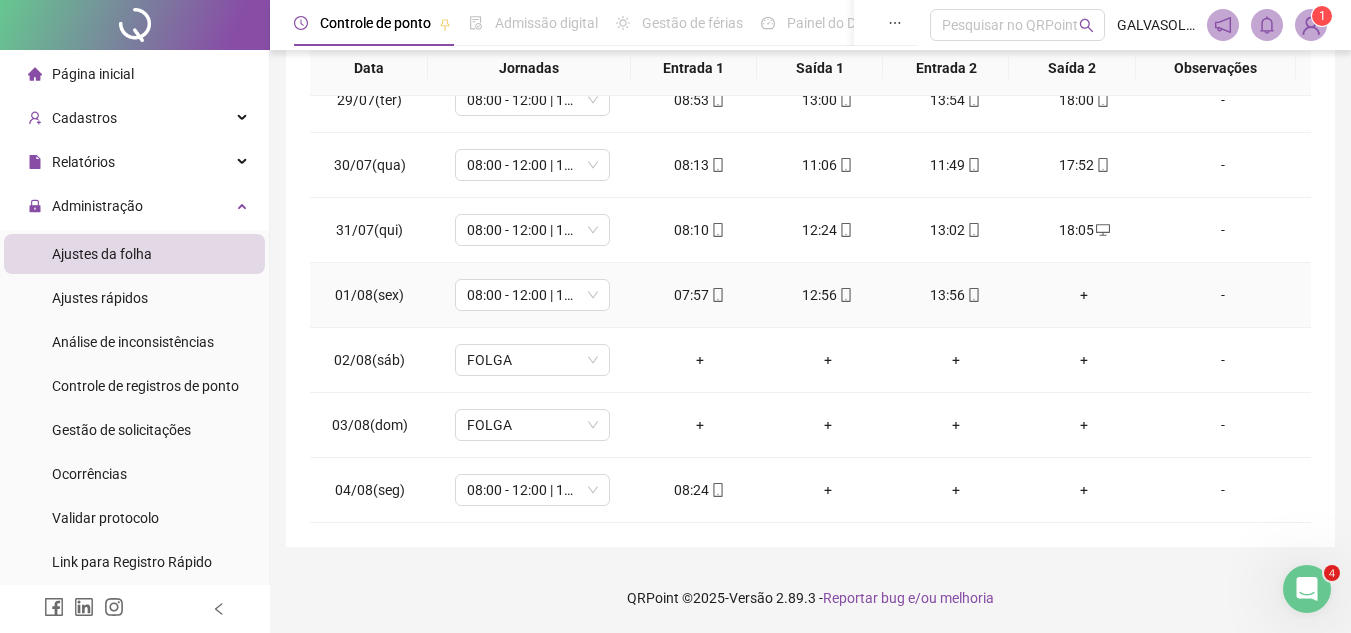 click on "07:57" at bounding box center (700, 295) 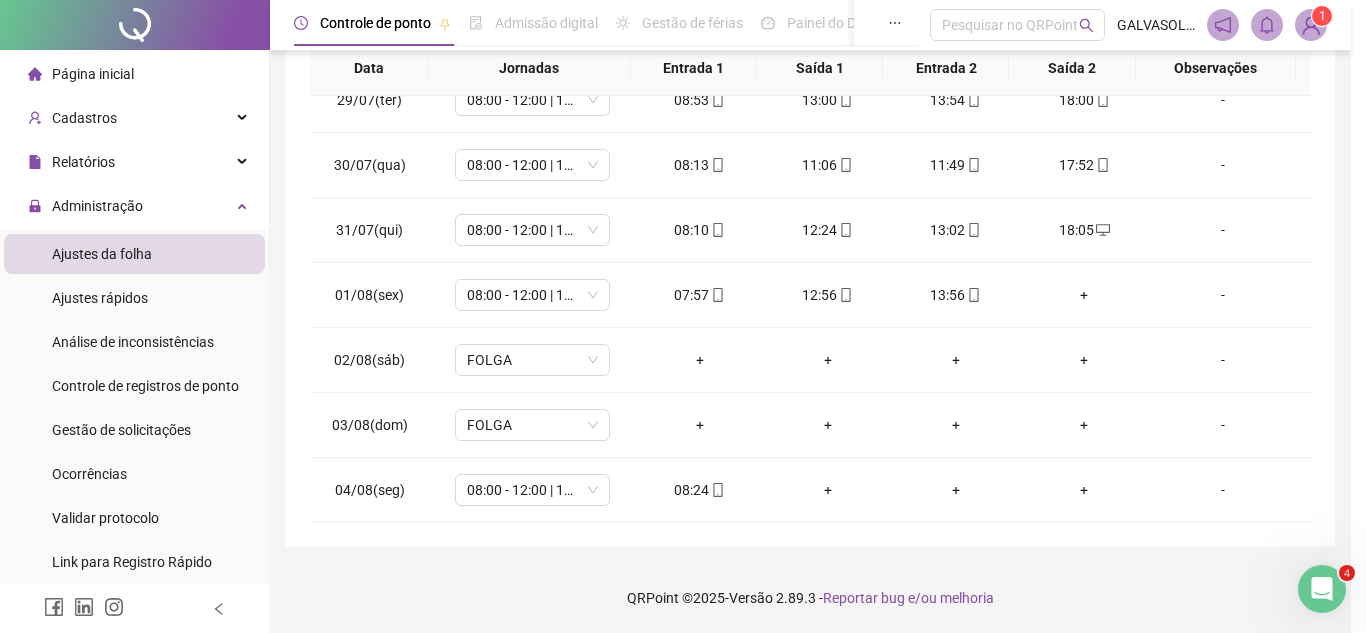type on "**********" 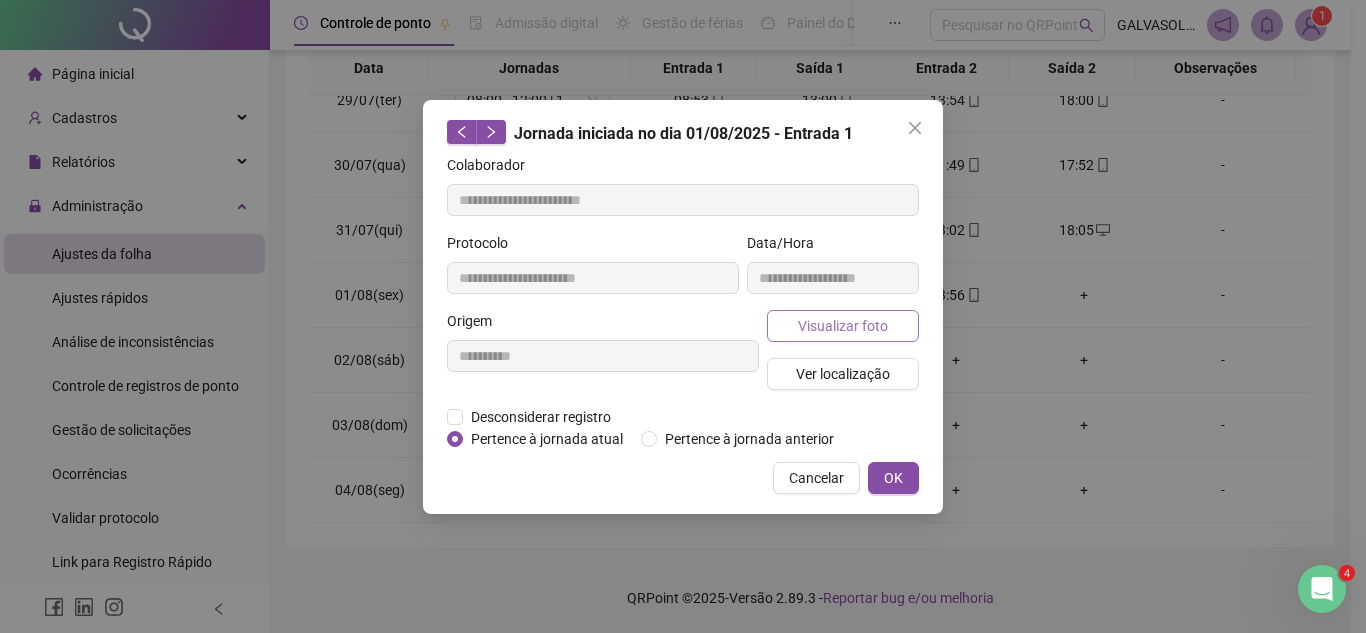 click on "Visualizar foto" at bounding box center (843, 326) 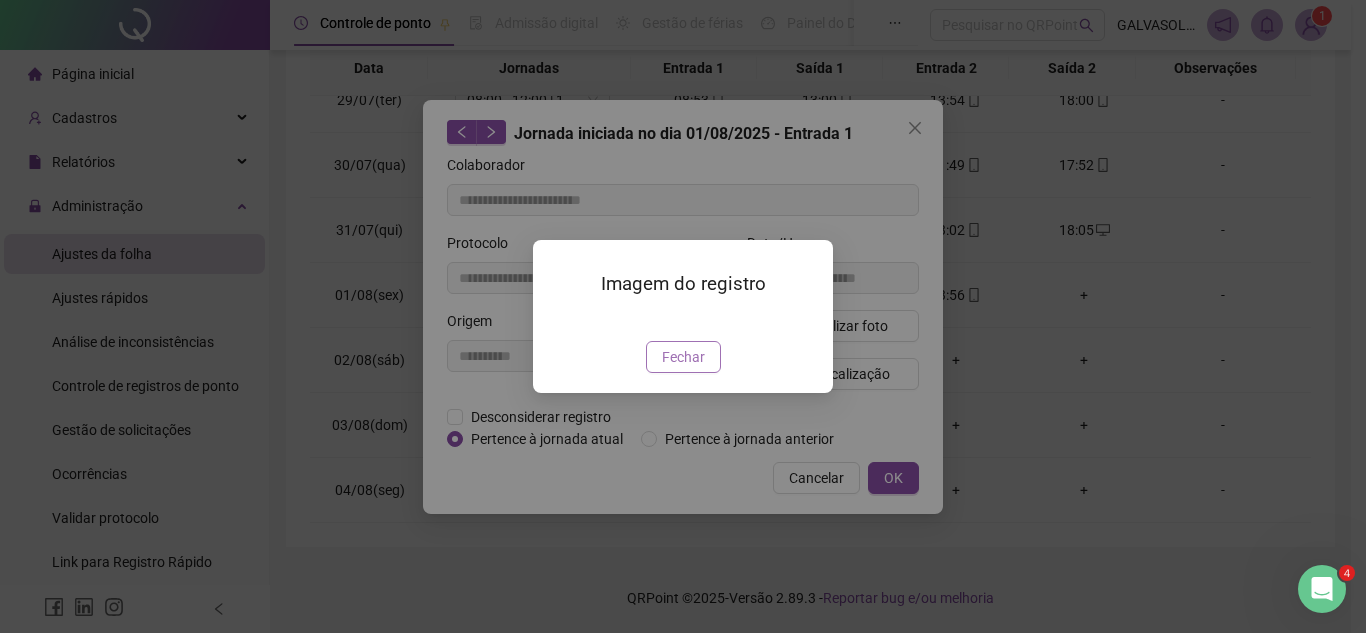 click on "Fechar" at bounding box center [683, 357] 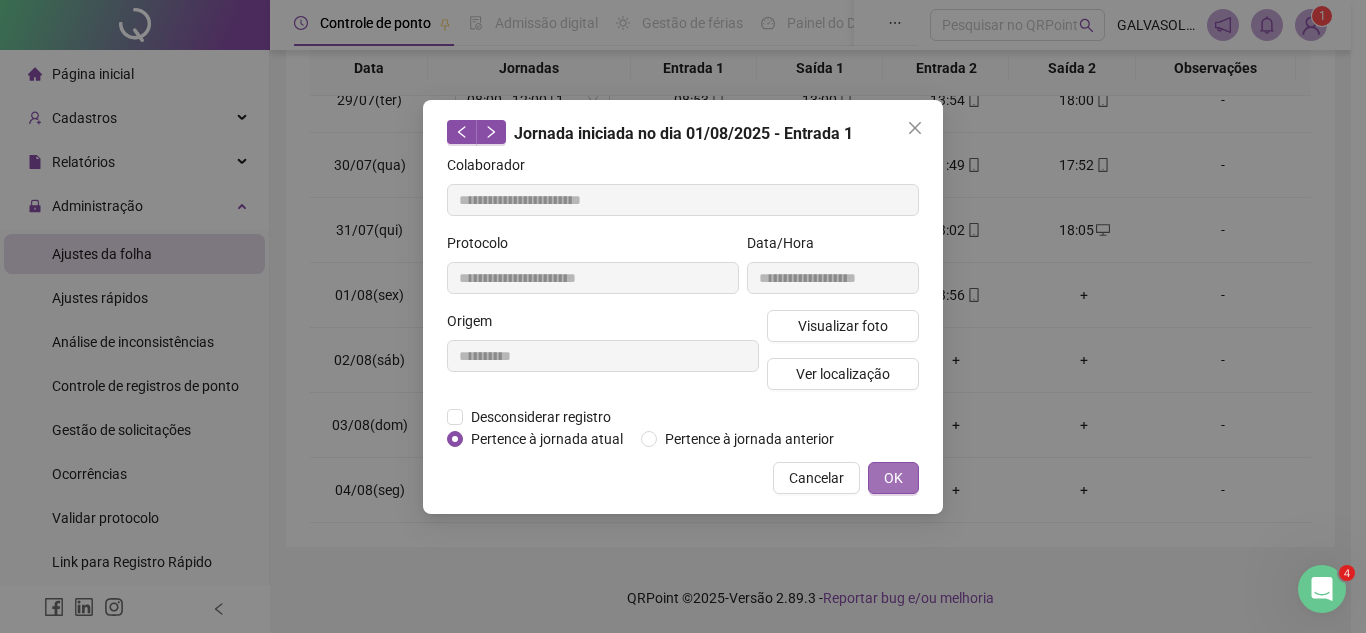 click on "OK" at bounding box center (893, 478) 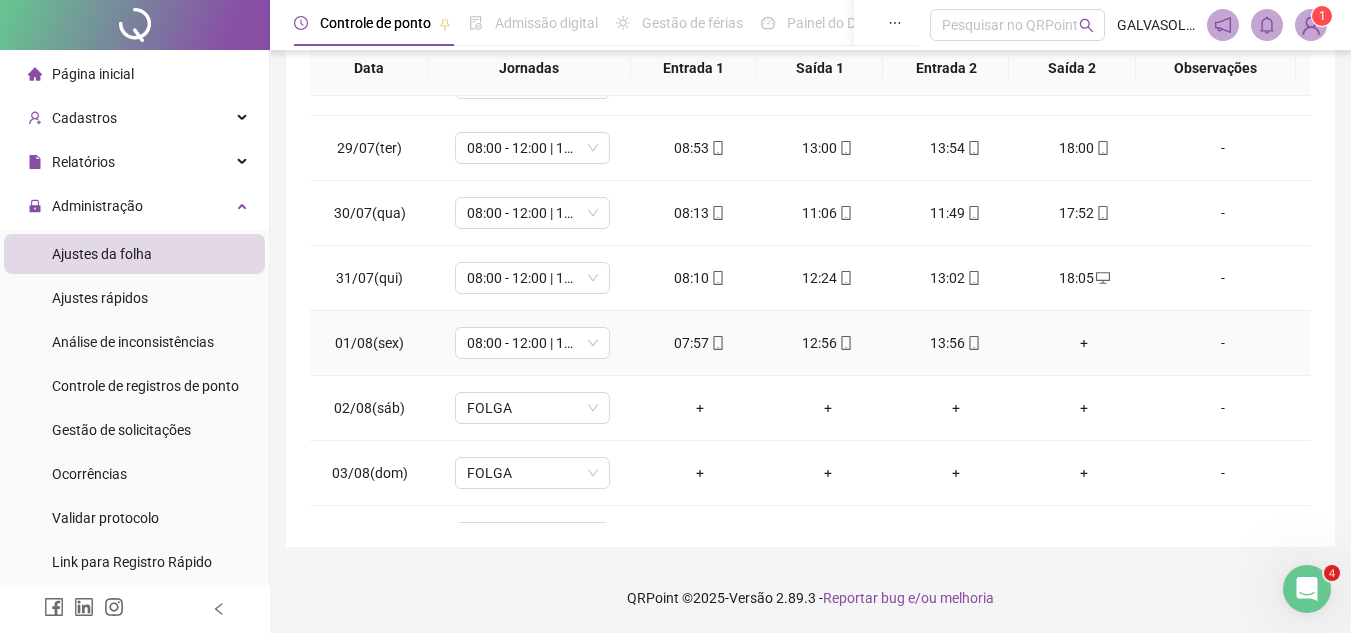 scroll, scrollTop: 158, scrollLeft: 0, axis: vertical 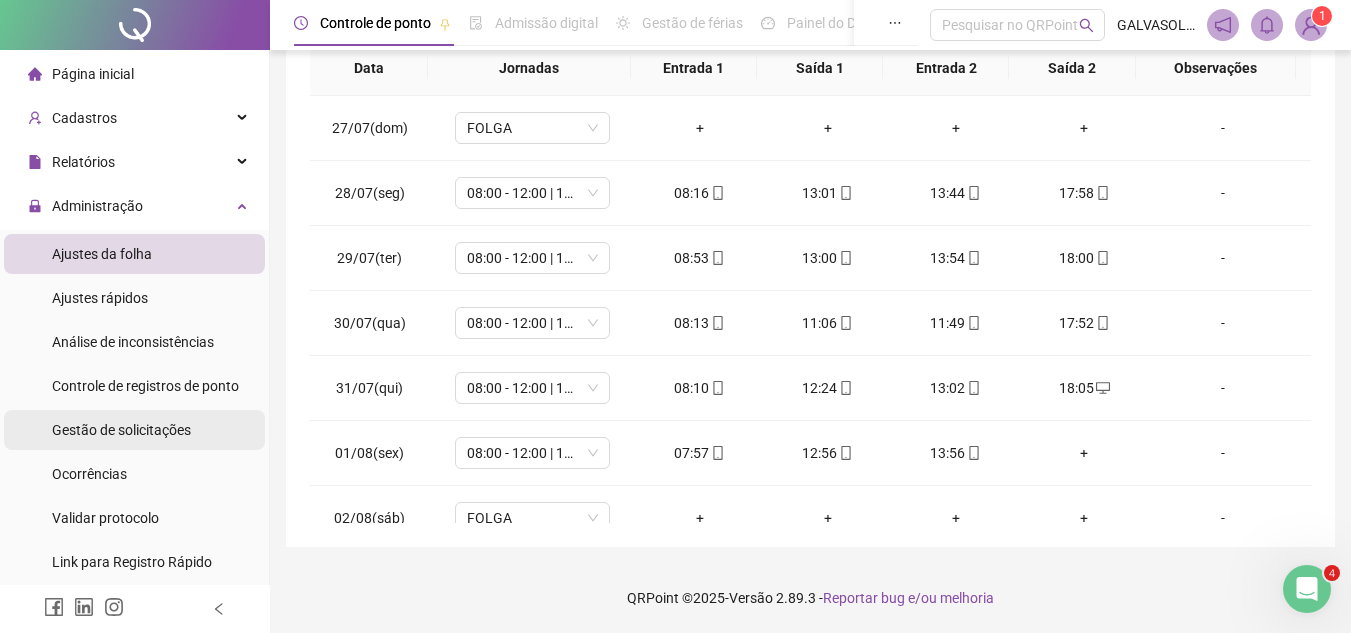 click on "Gestão de solicitações" at bounding box center (121, 430) 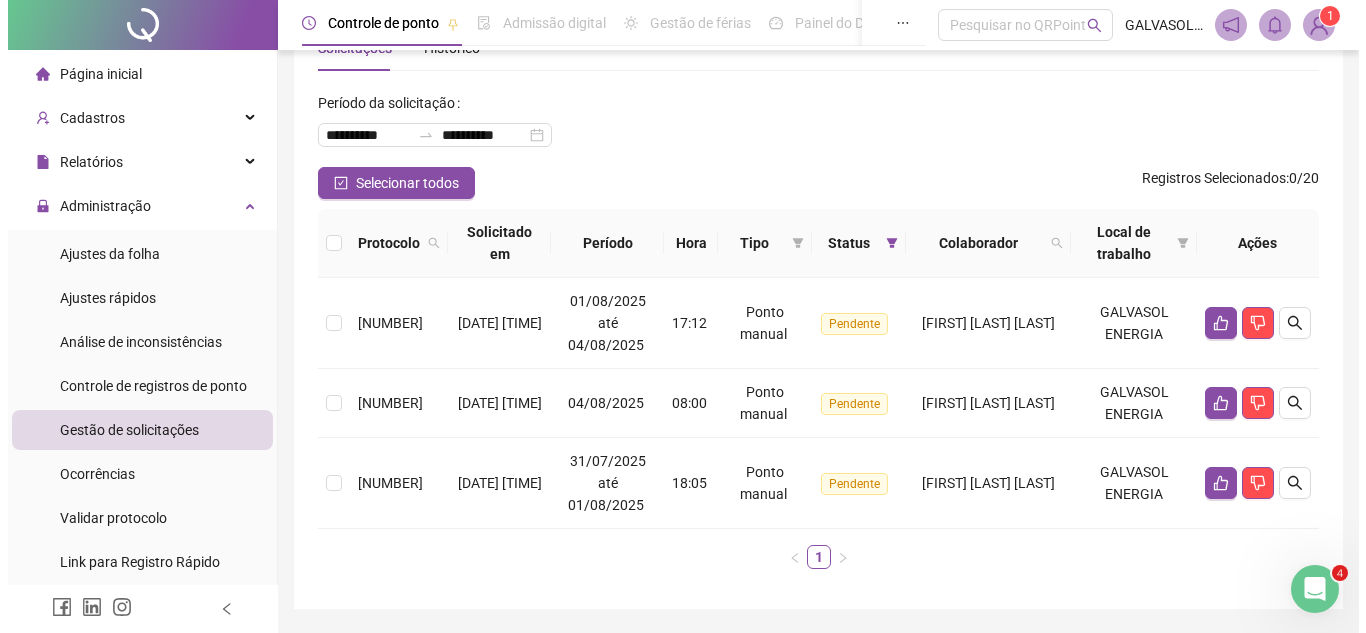 scroll, scrollTop: 100, scrollLeft: 0, axis: vertical 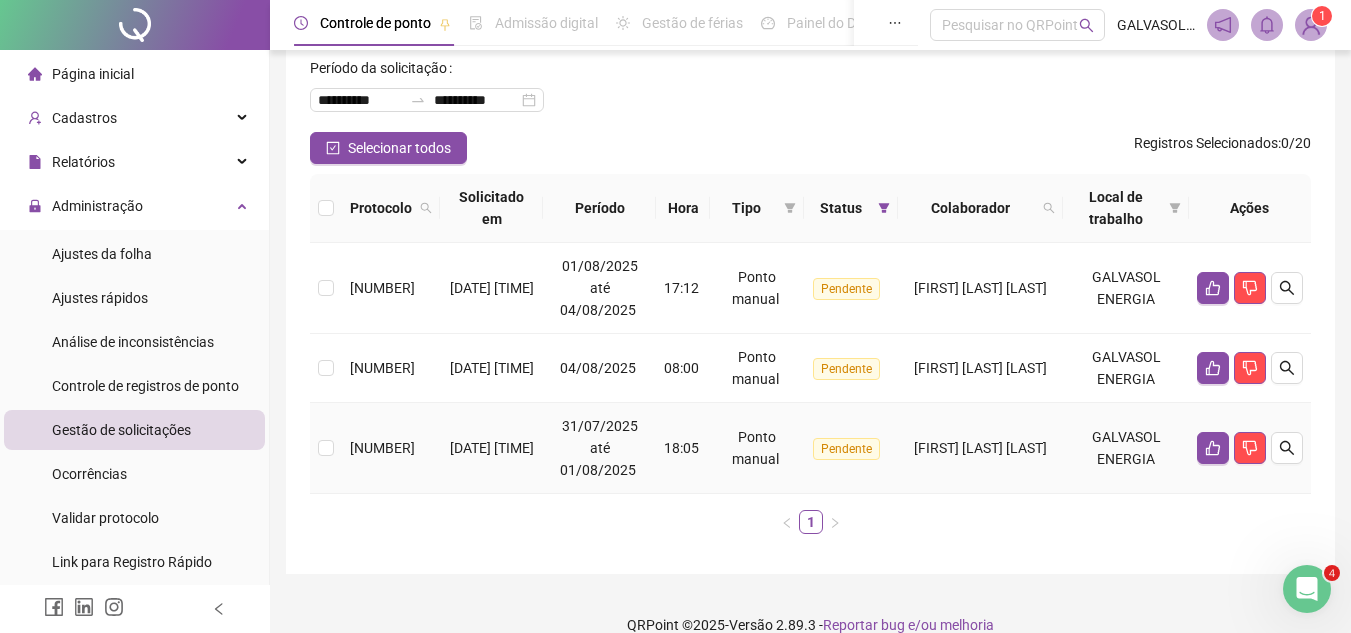 click on "[NUMBER]" at bounding box center [382, 448] 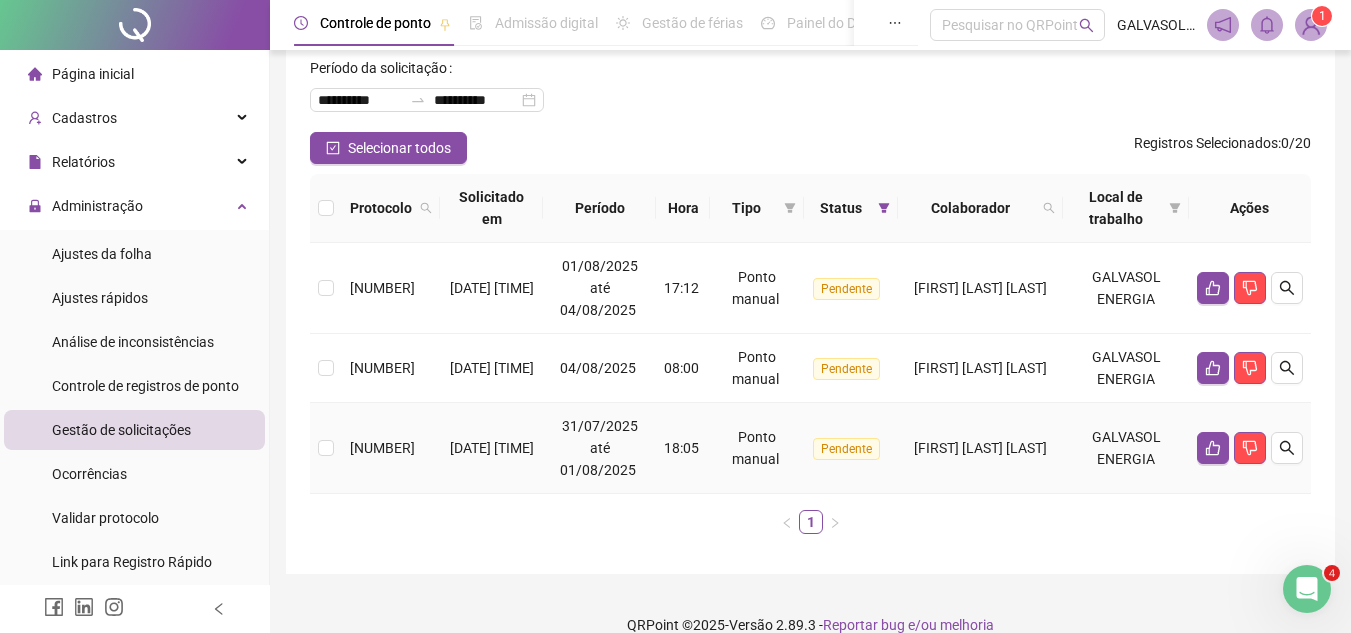 click on "[FIRST] [LAST] [LAST]" at bounding box center (980, 448) 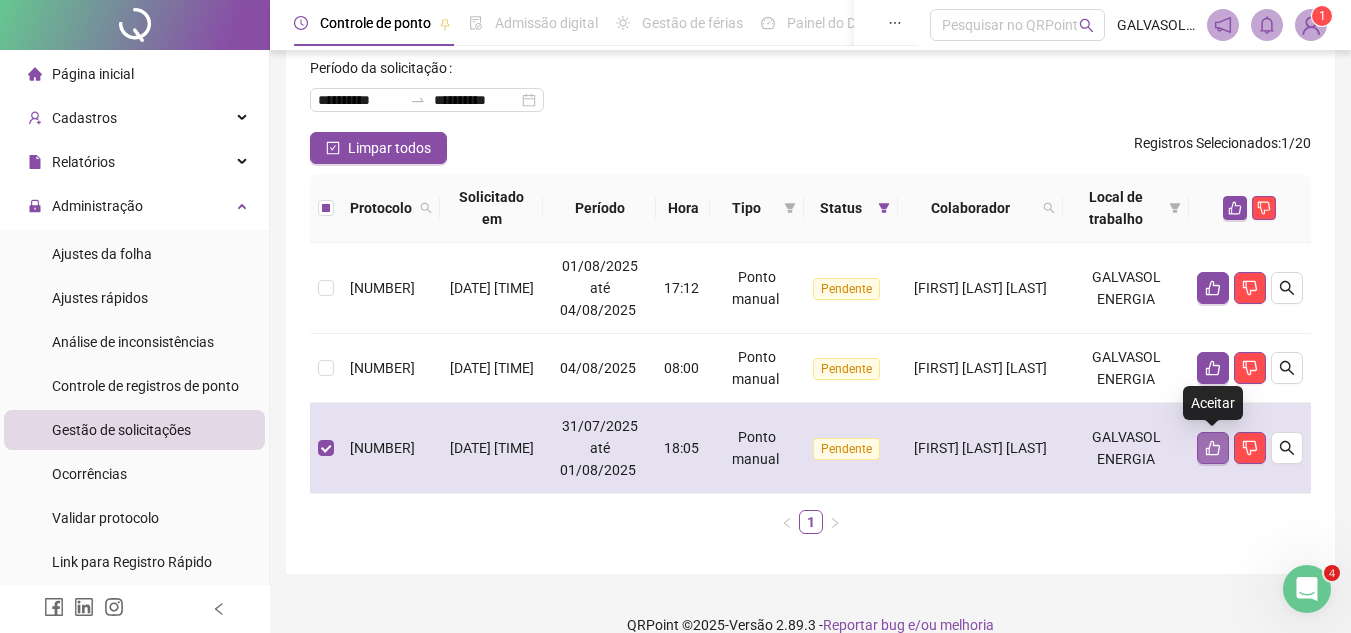 click 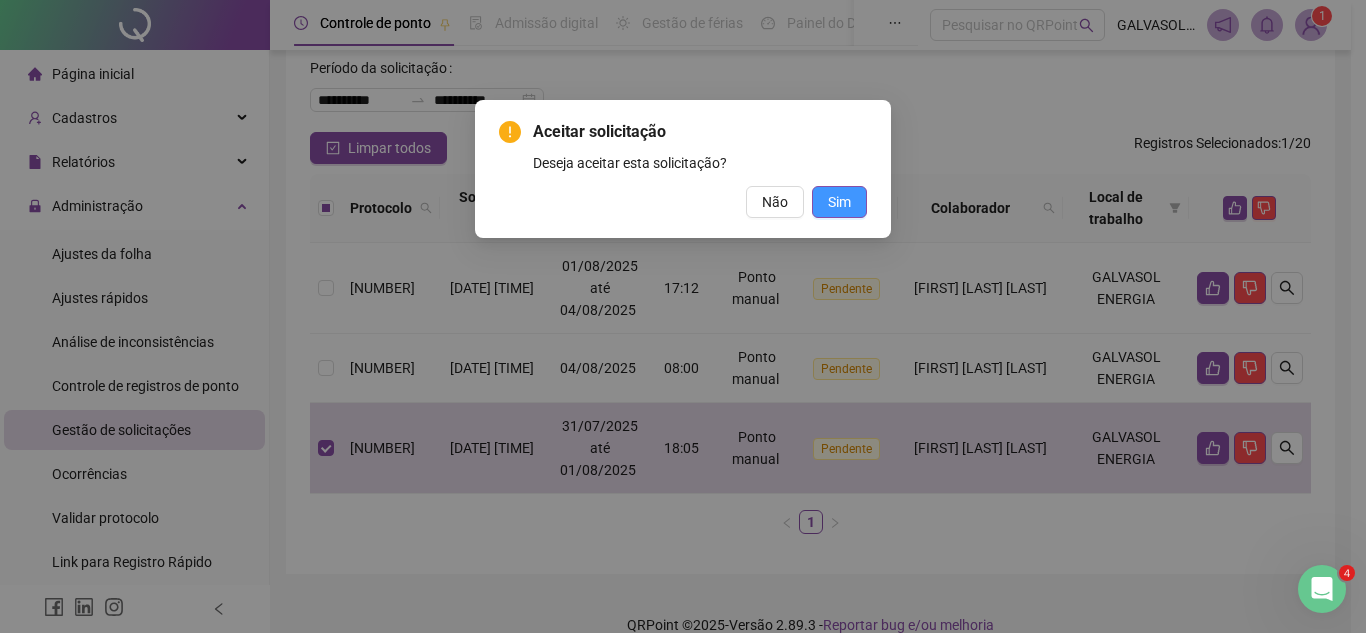 click on "Sim" at bounding box center (839, 202) 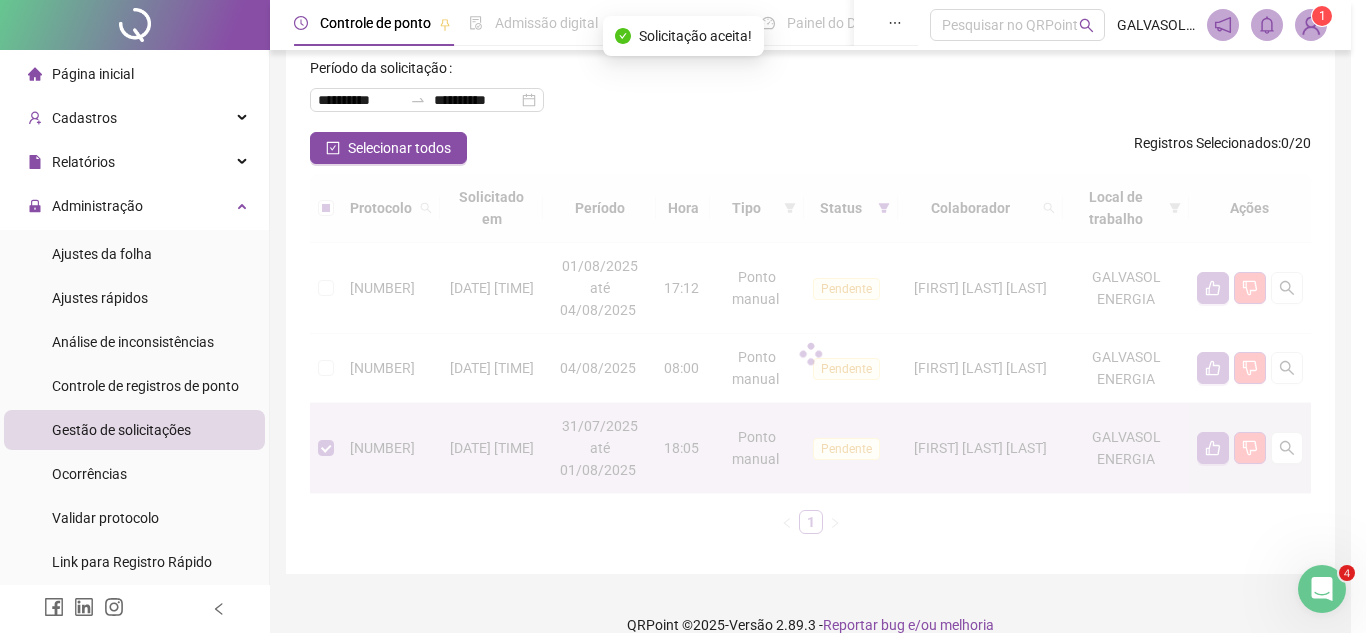 scroll, scrollTop: 36, scrollLeft: 0, axis: vertical 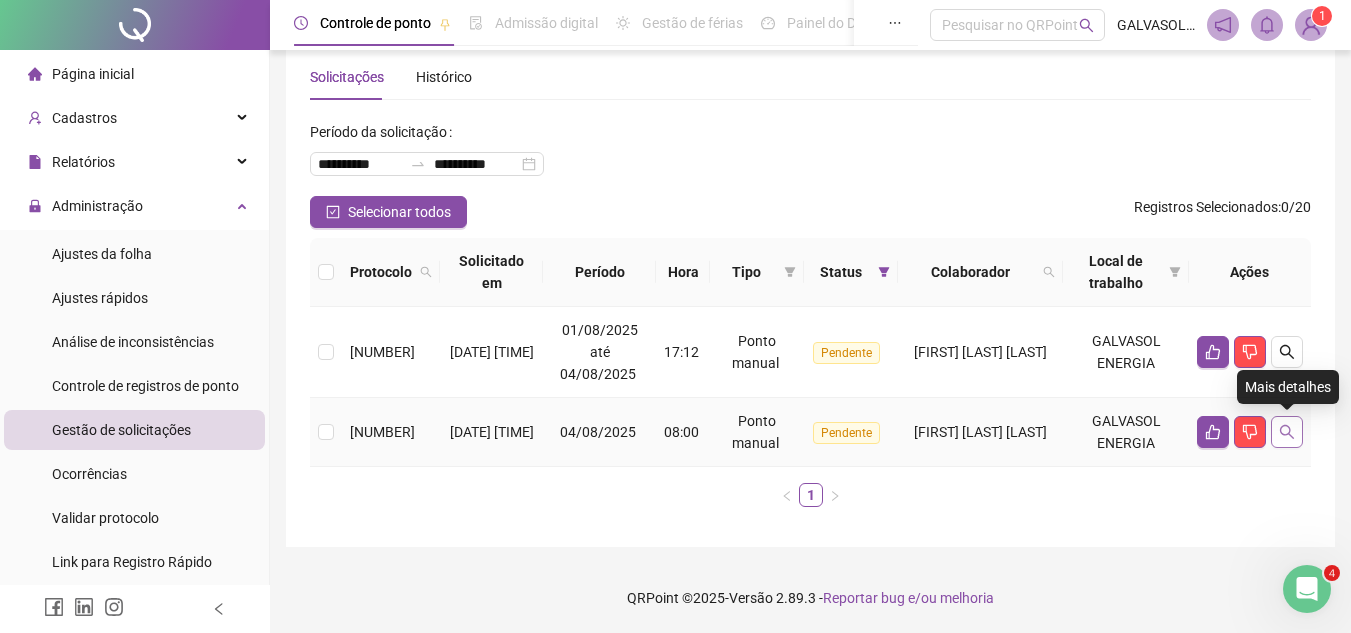 click 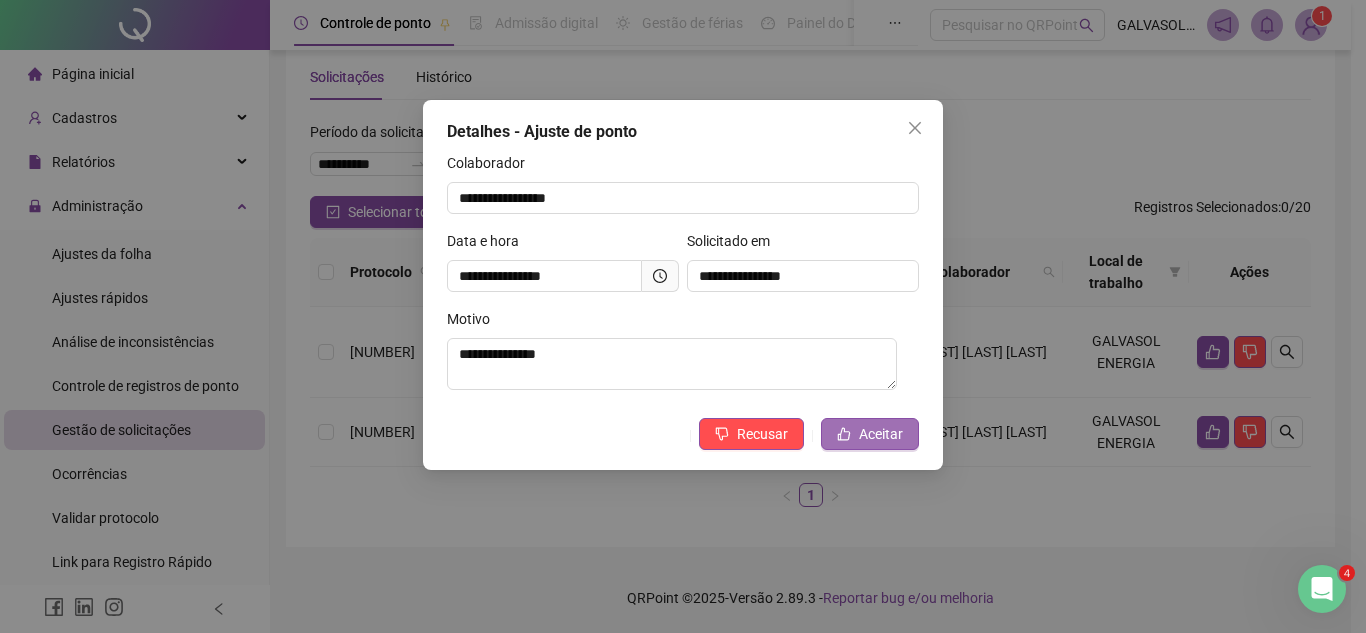 click on "Aceitar" at bounding box center [881, 434] 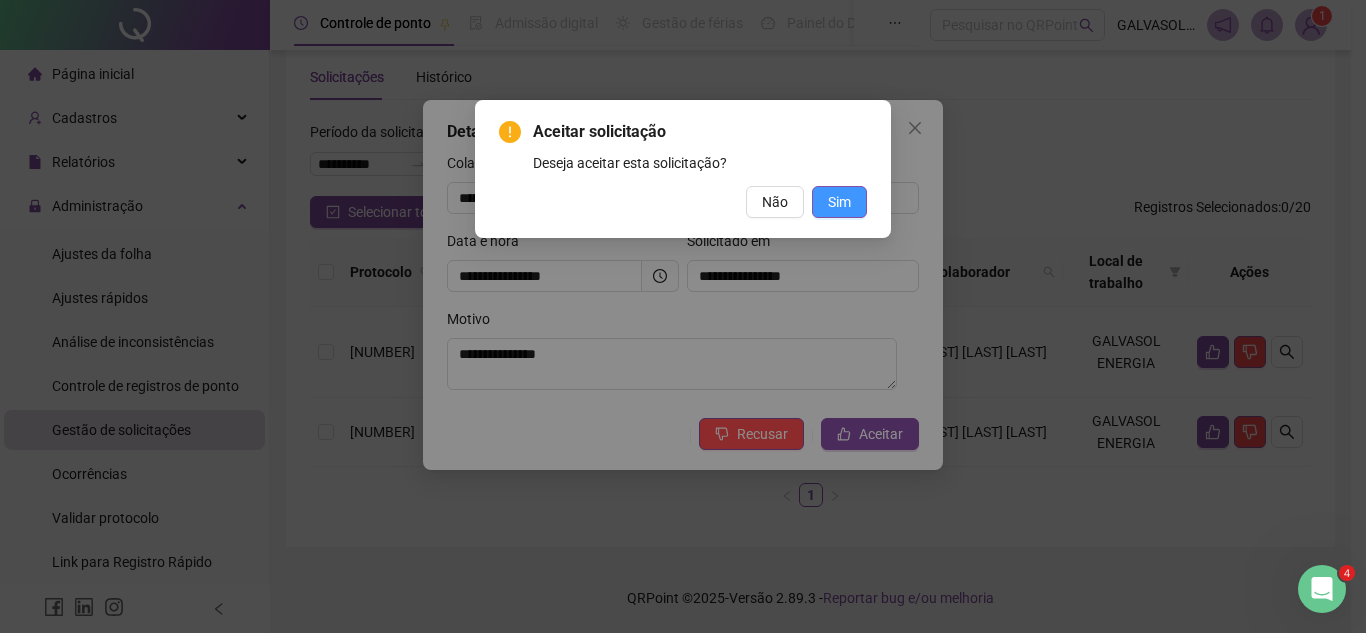 click on "Sim" at bounding box center [839, 202] 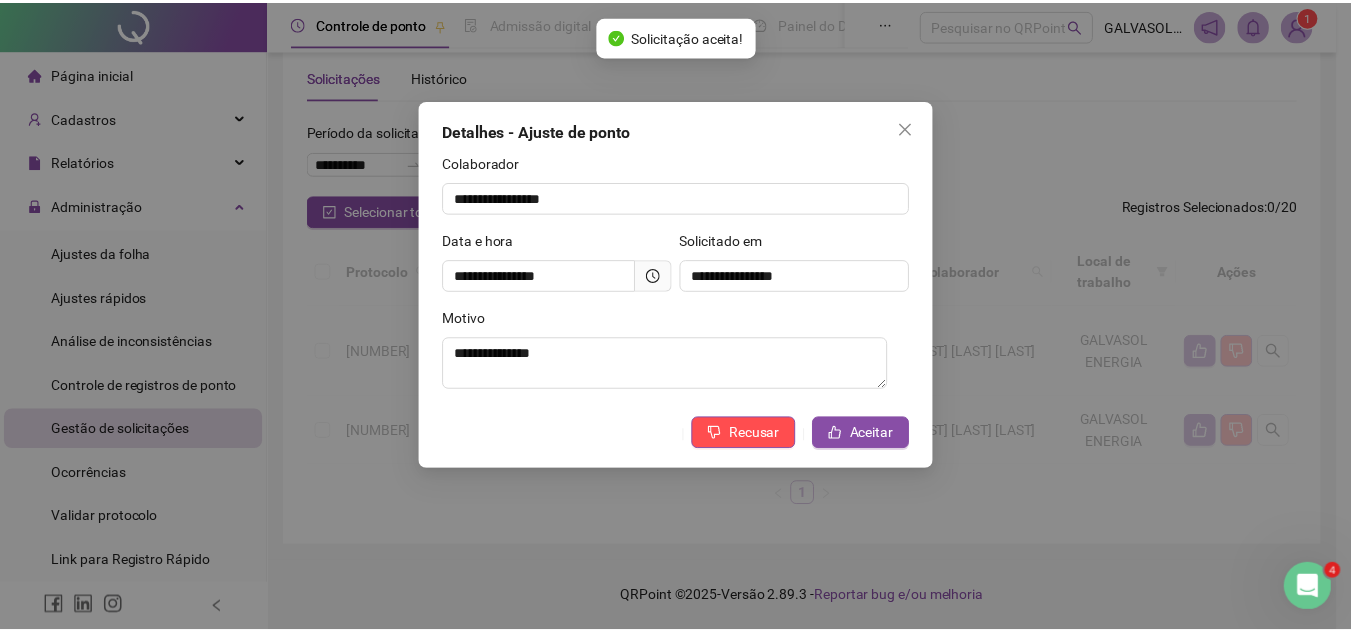 scroll, scrollTop: 0, scrollLeft: 0, axis: both 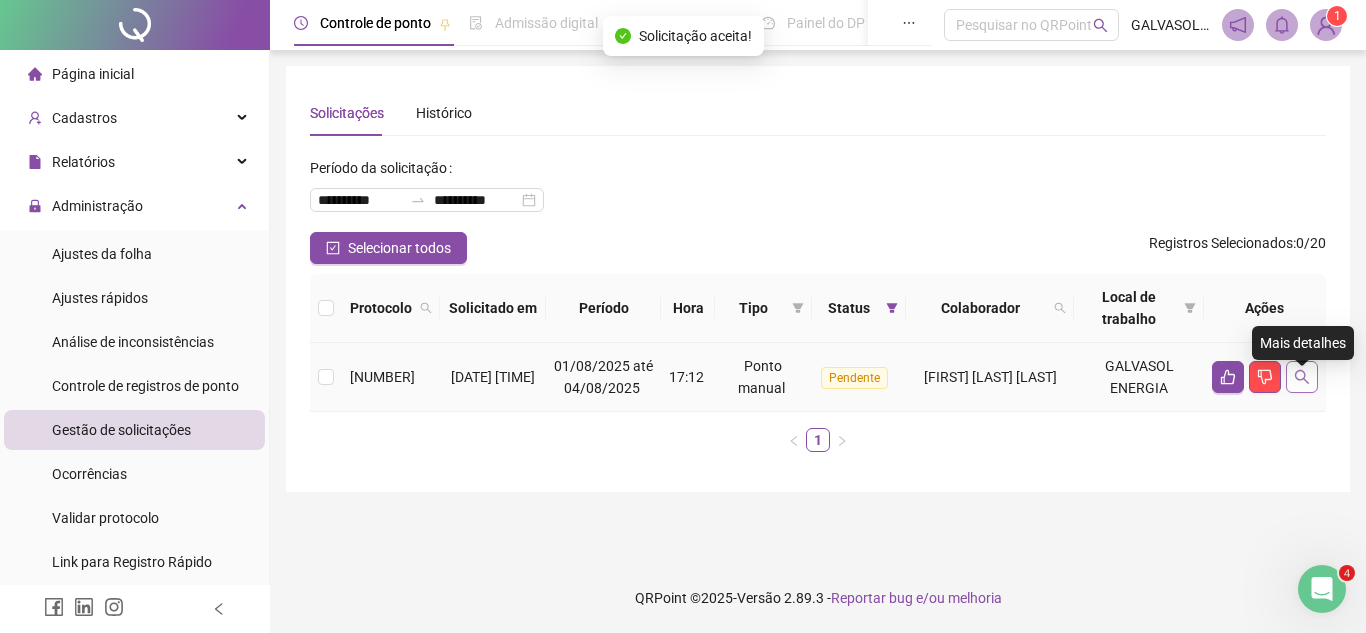 click 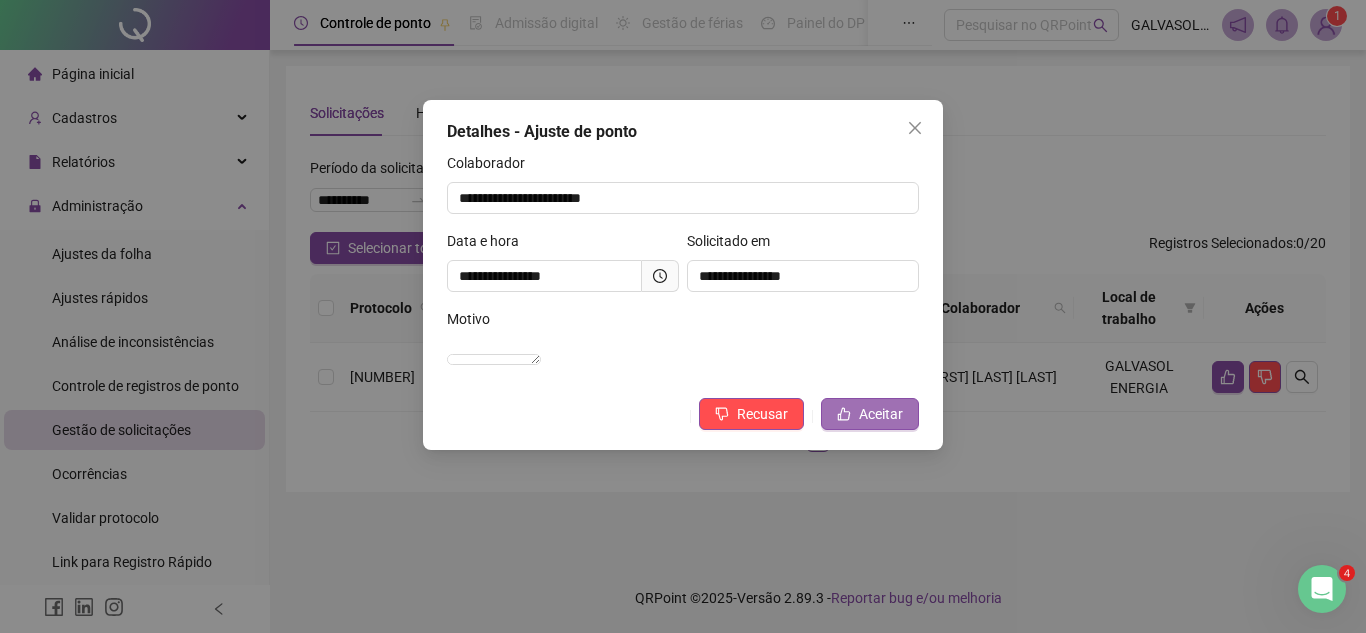 click on "Aceitar" at bounding box center [881, 414] 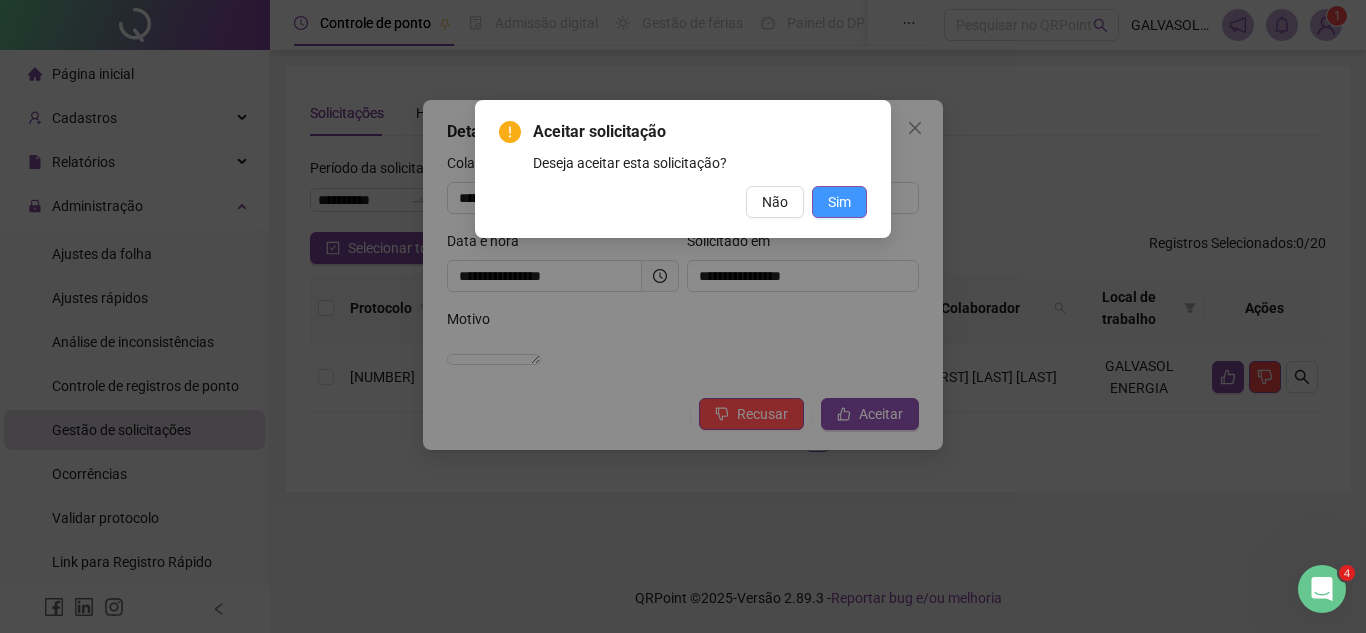 click on "Sim" at bounding box center (839, 202) 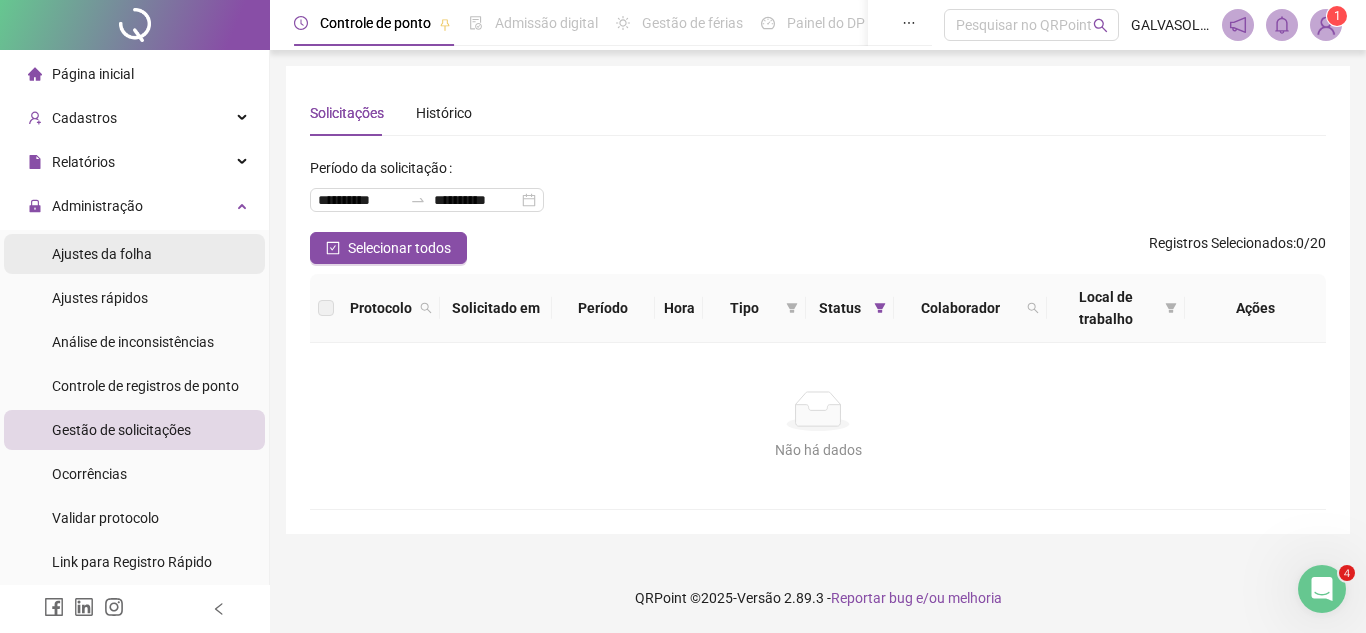 click on "Ajustes da folha" at bounding box center (102, 254) 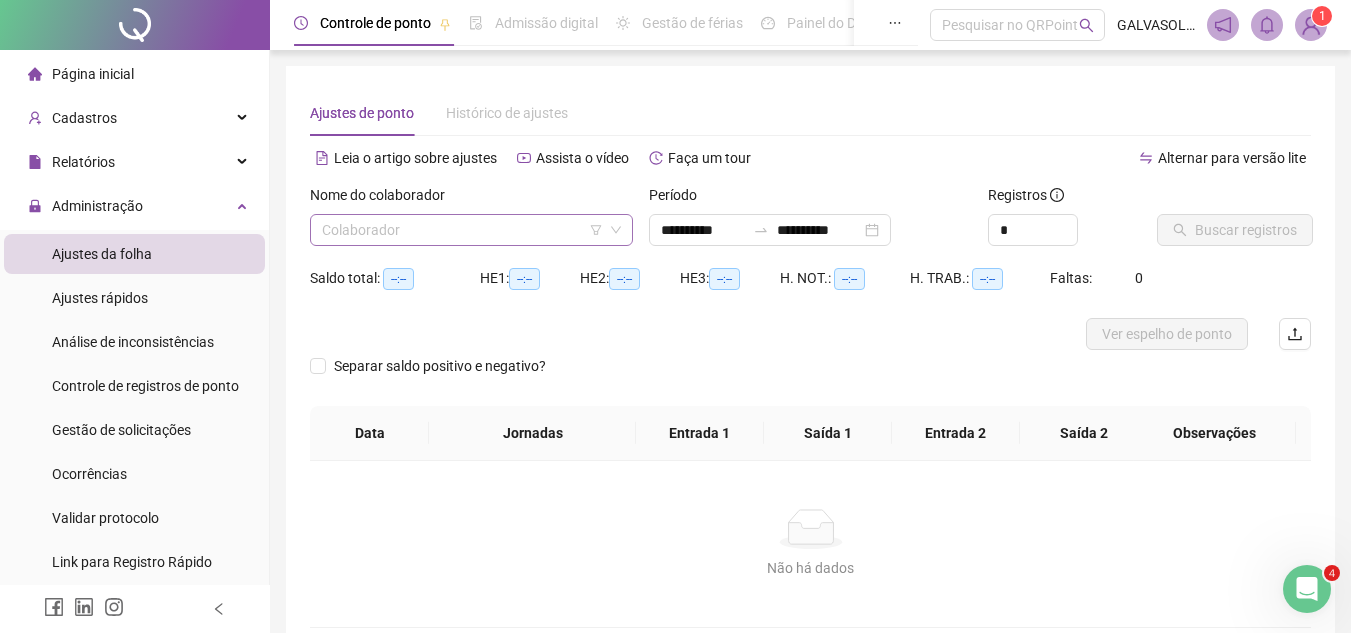 click at bounding box center [462, 230] 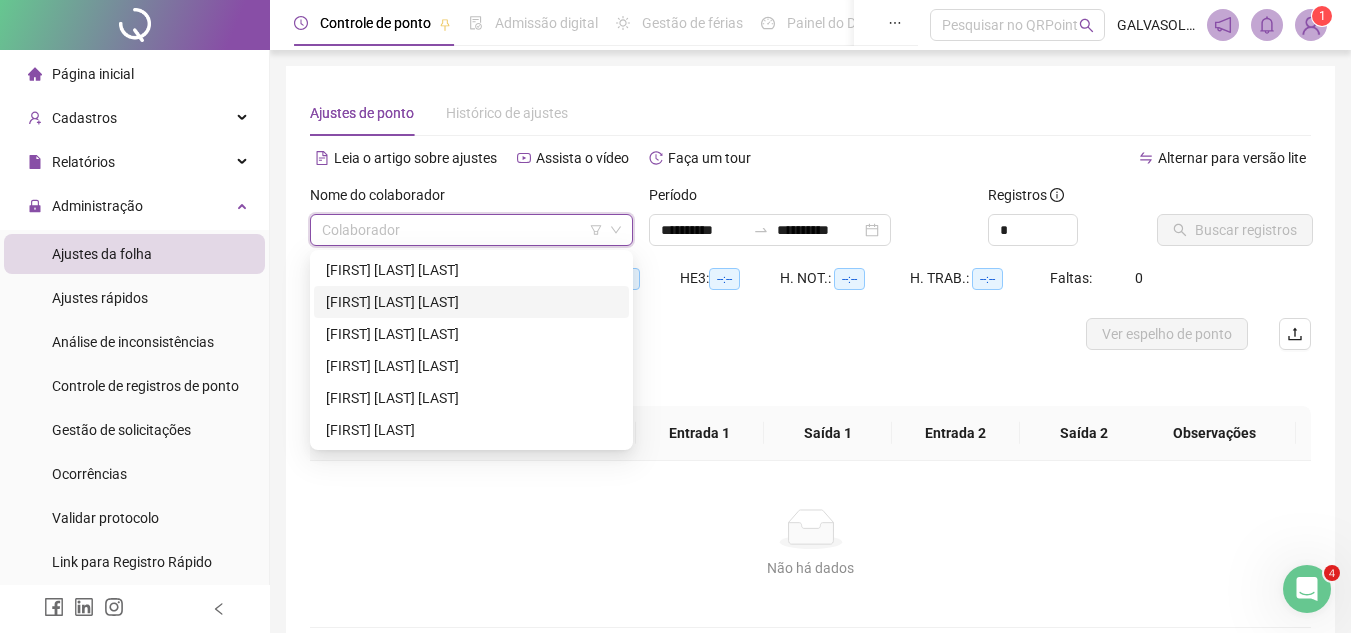 click on "[FIRST] [LAST] [LAST]" at bounding box center (471, 302) 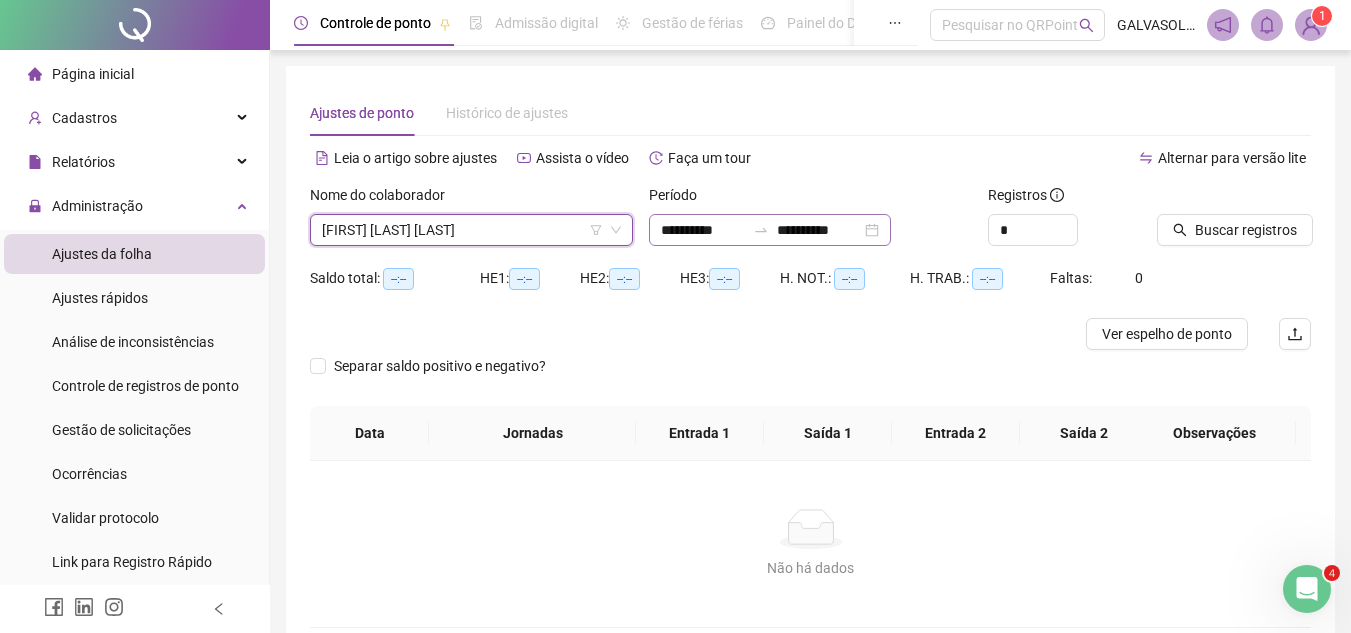 click on "**********" at bounding box center [770, 230] 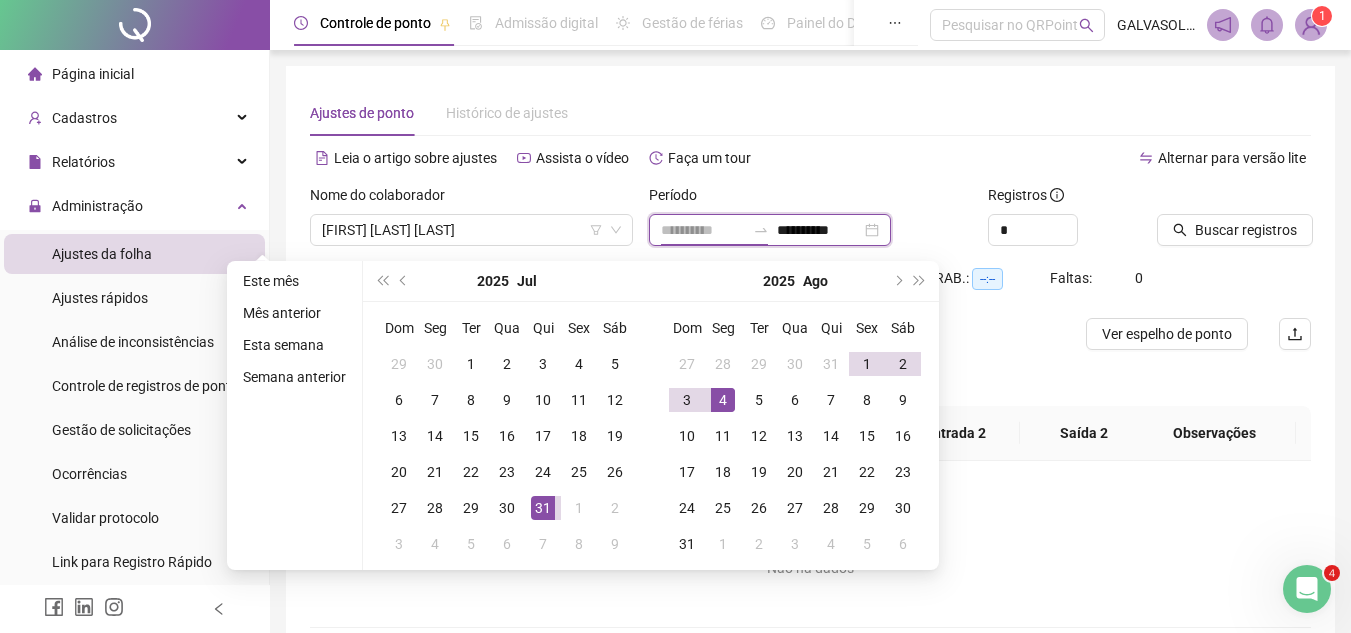 type on "**********" 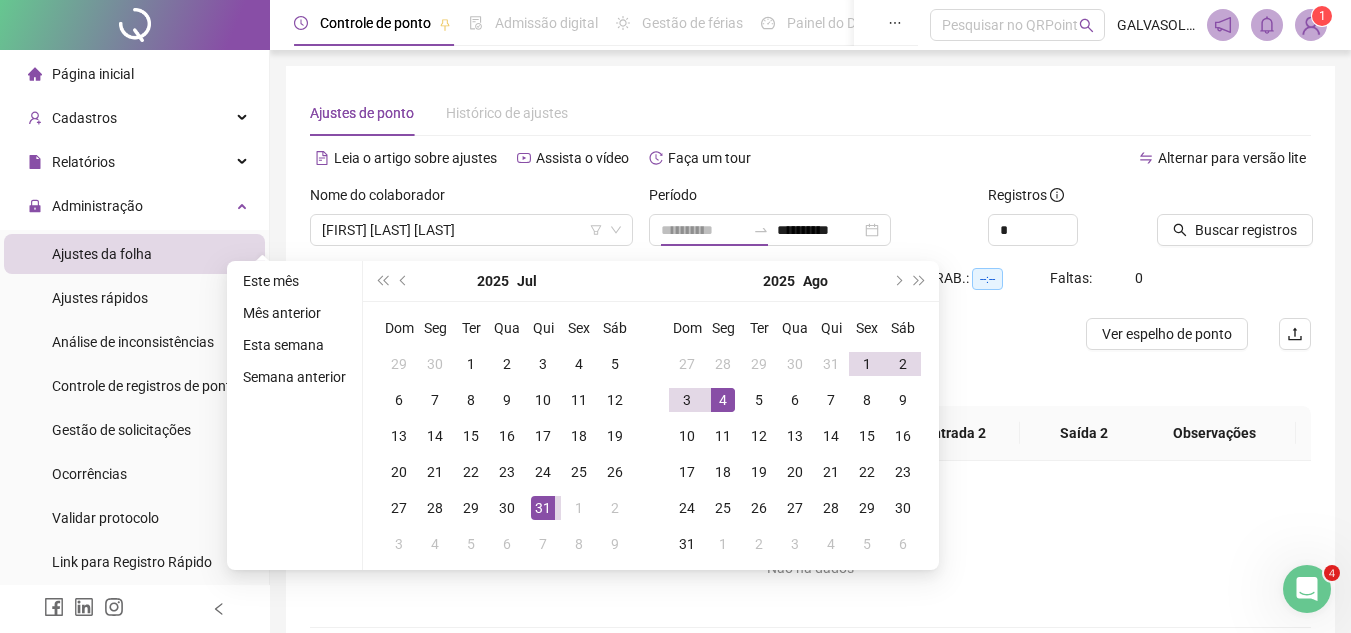 click on "4" at bounding box center (723, 400) 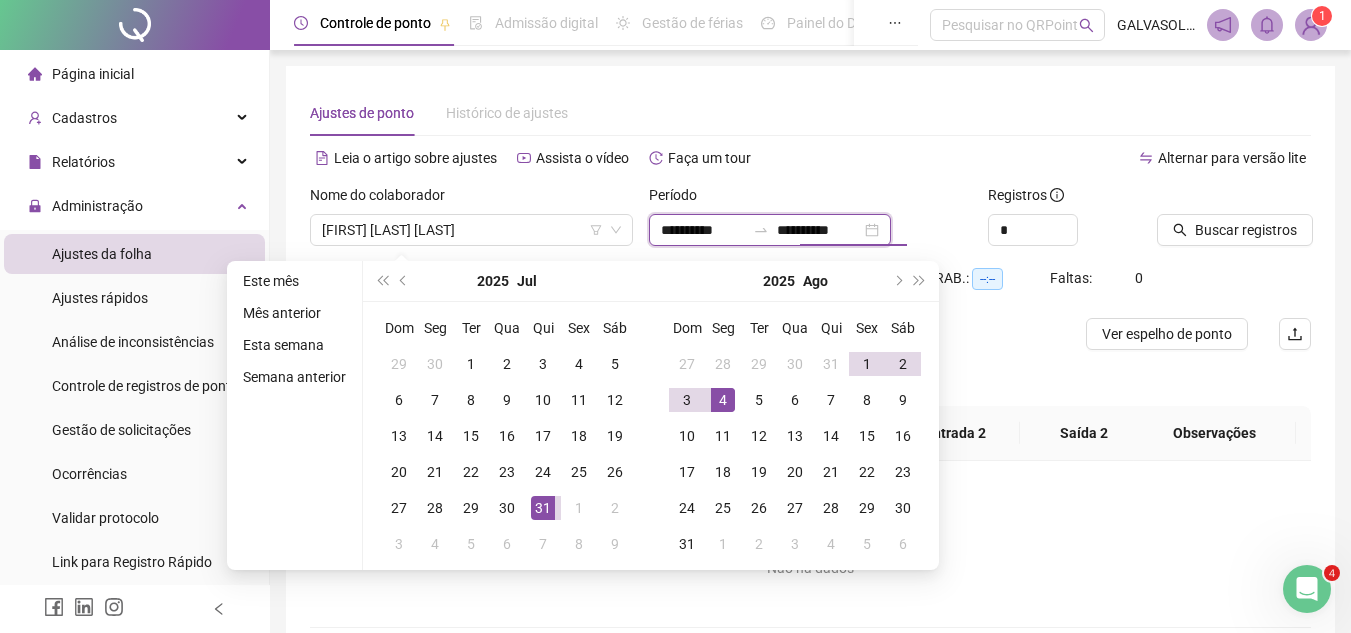 type on "**********" 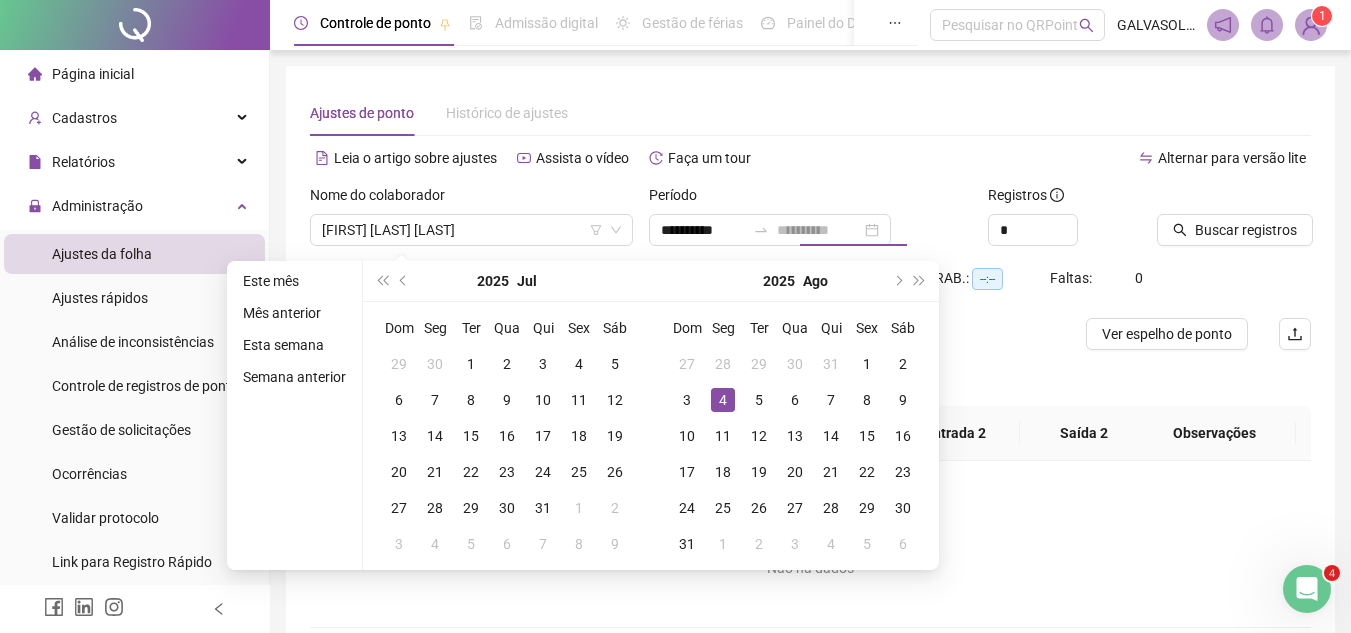 click on "4" at bounding box center [723, 400] 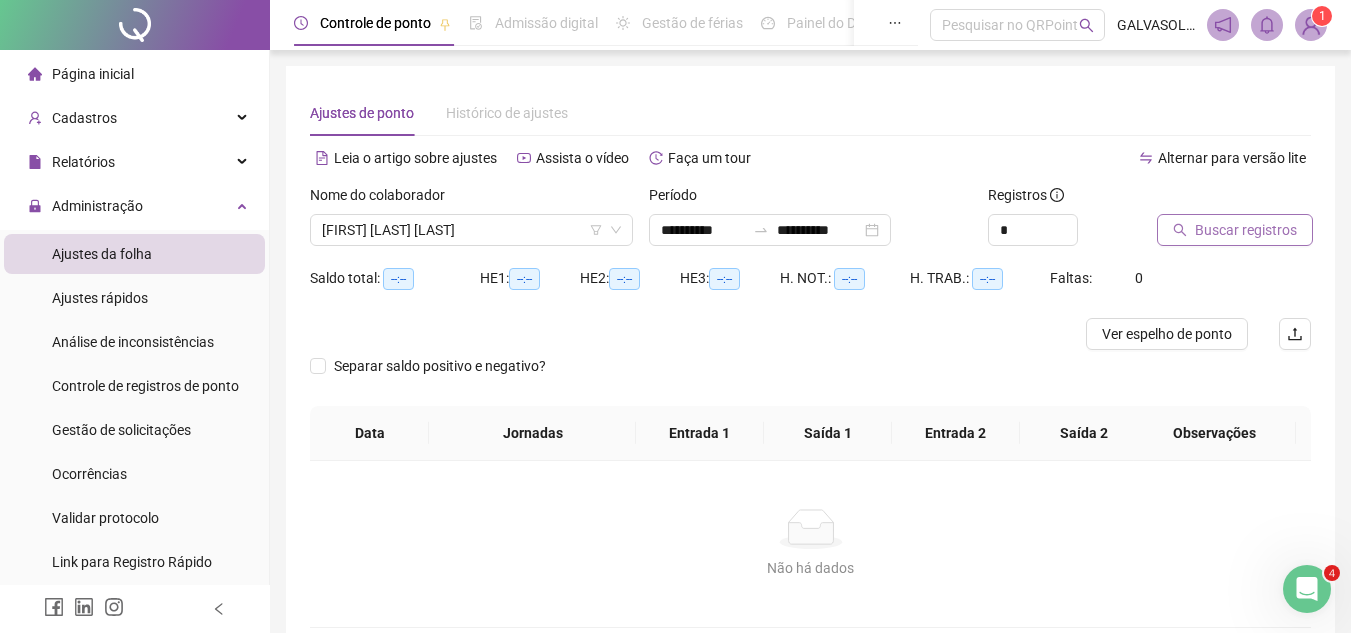 click on "Buscar registros" at bounding box center (1246, 230) 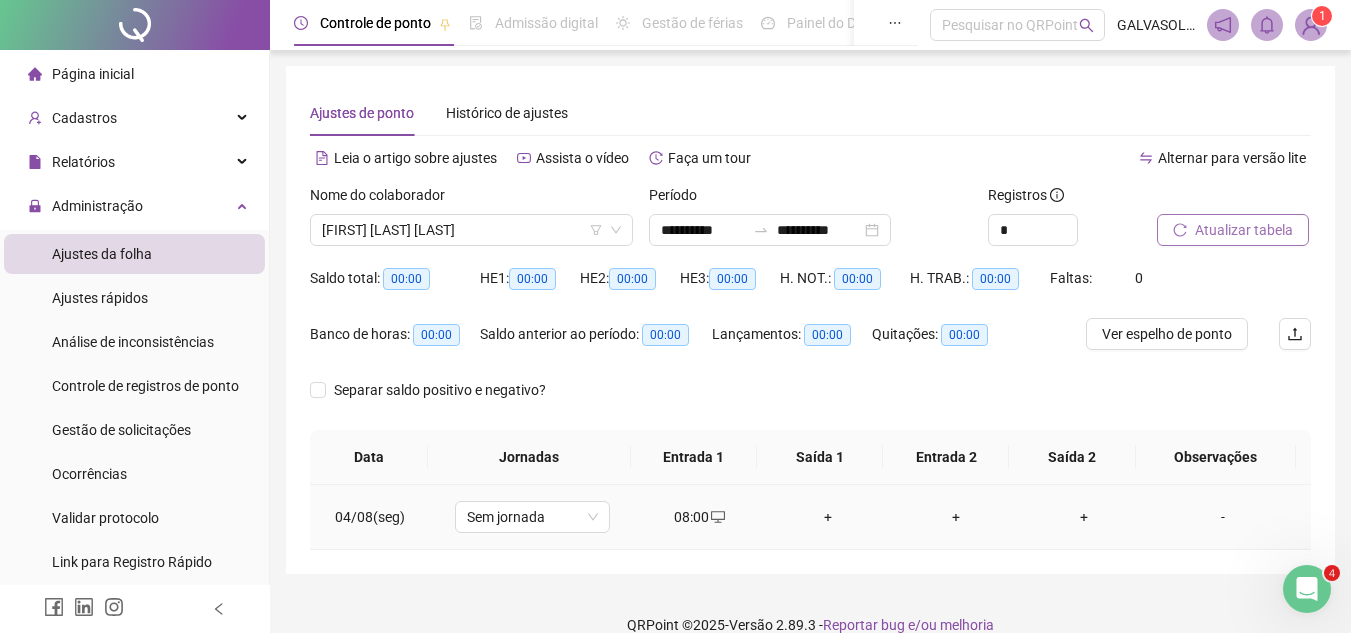 click on "-" at bounding box center (1223, 517) 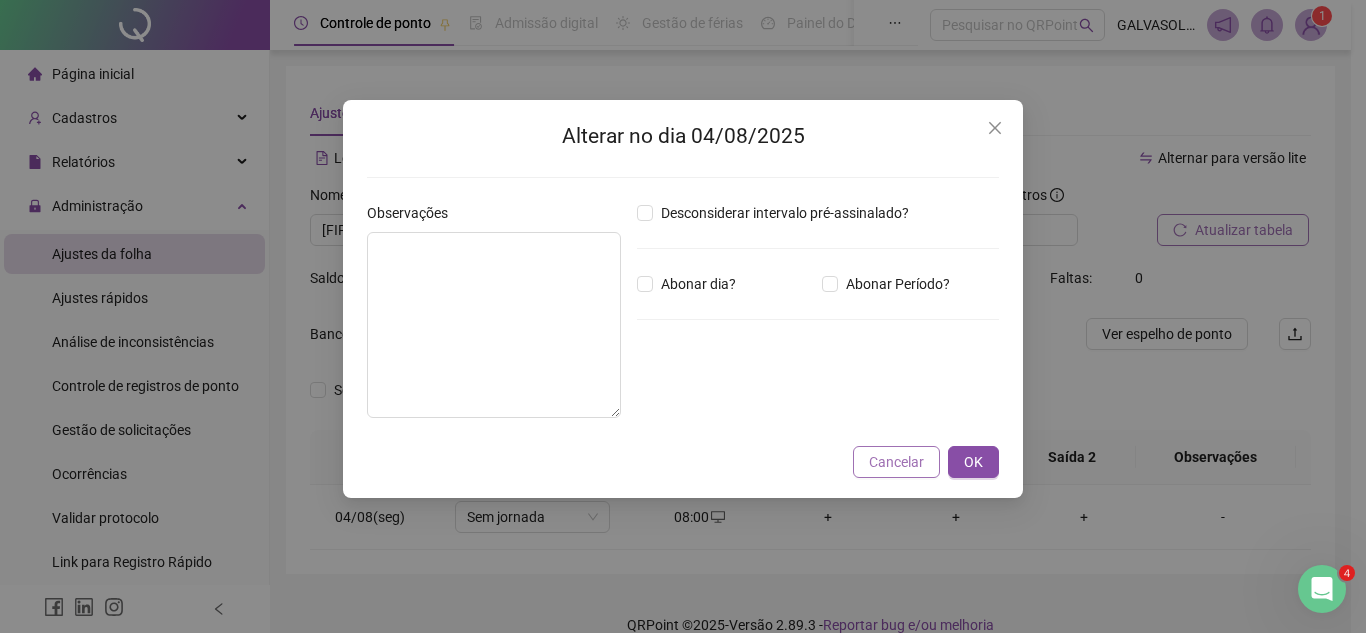 click on "Cancelar" at bounding box center (896, 462) 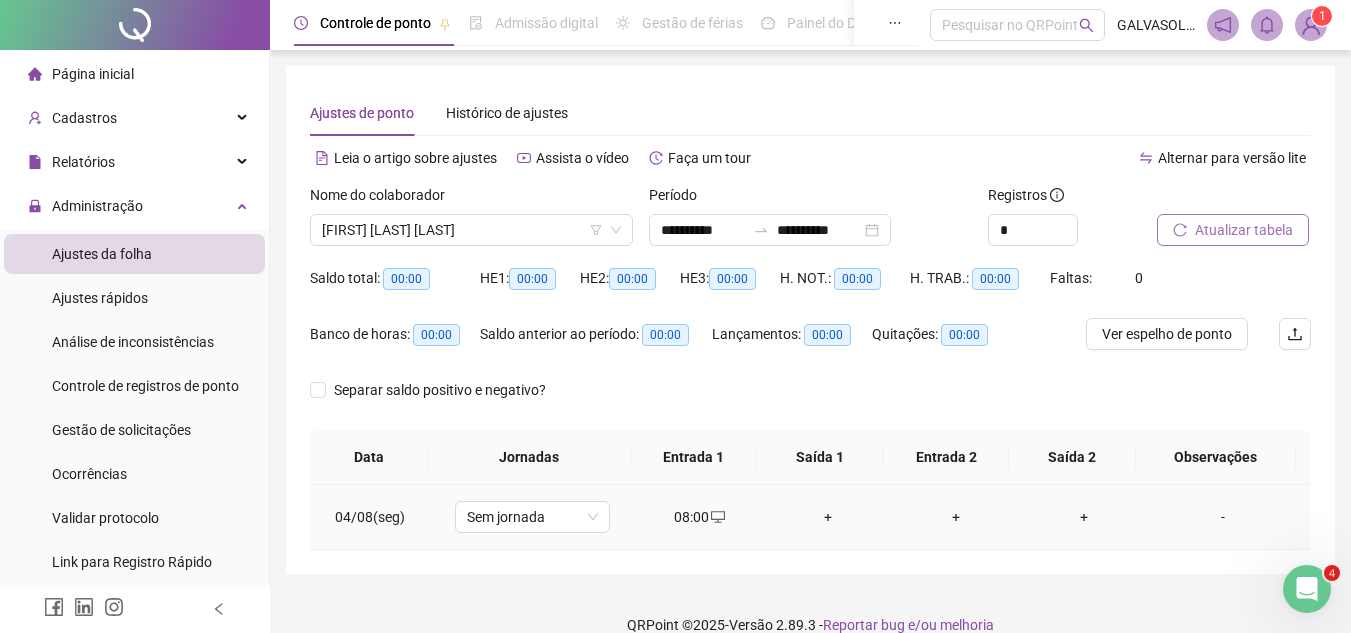 click 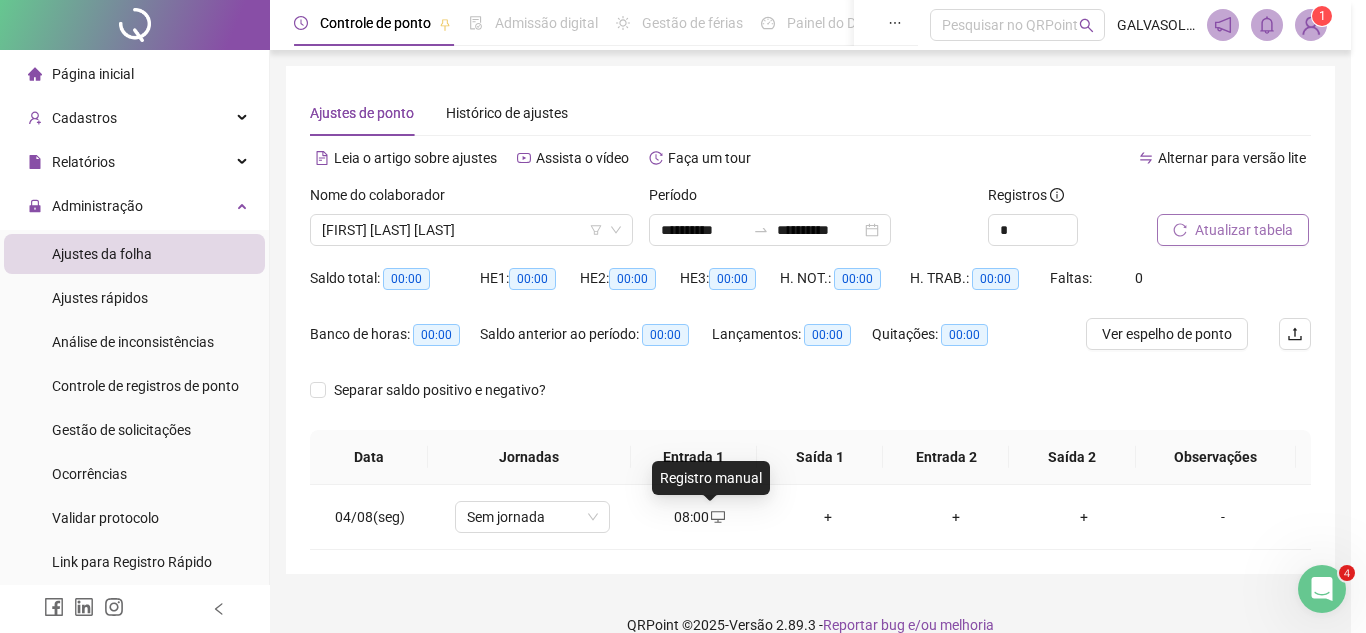 type on "**********" 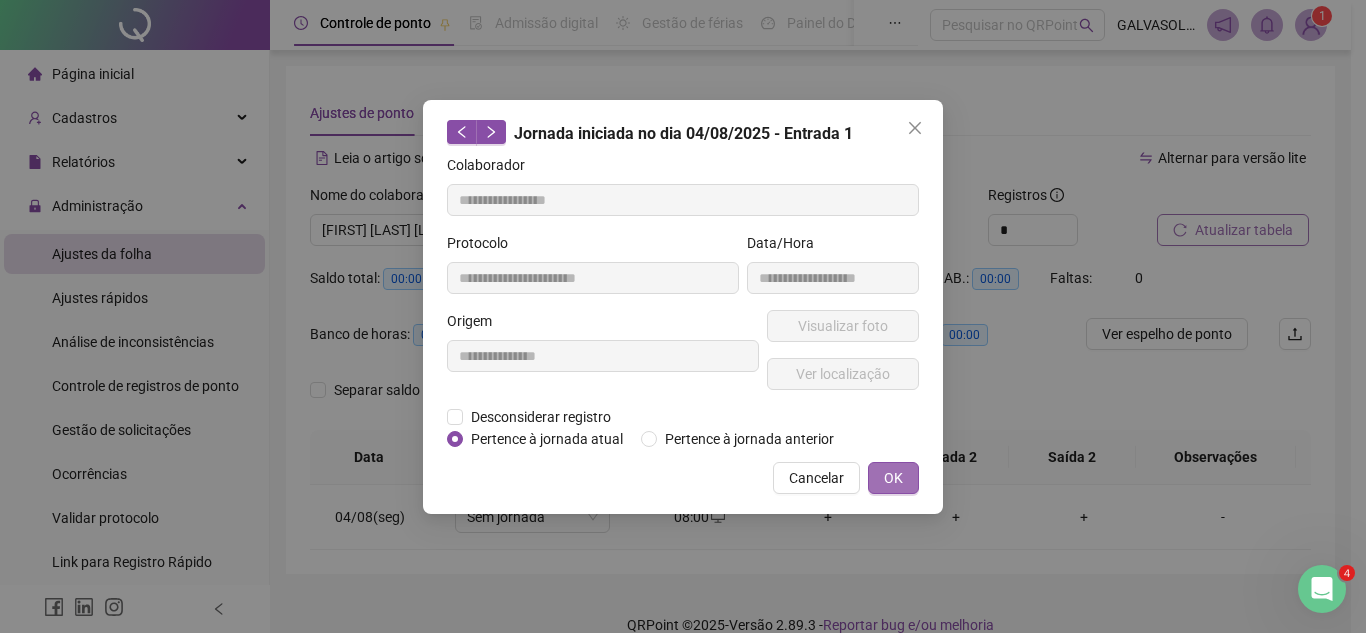 click on "OK" at bounding box center (893, 478) 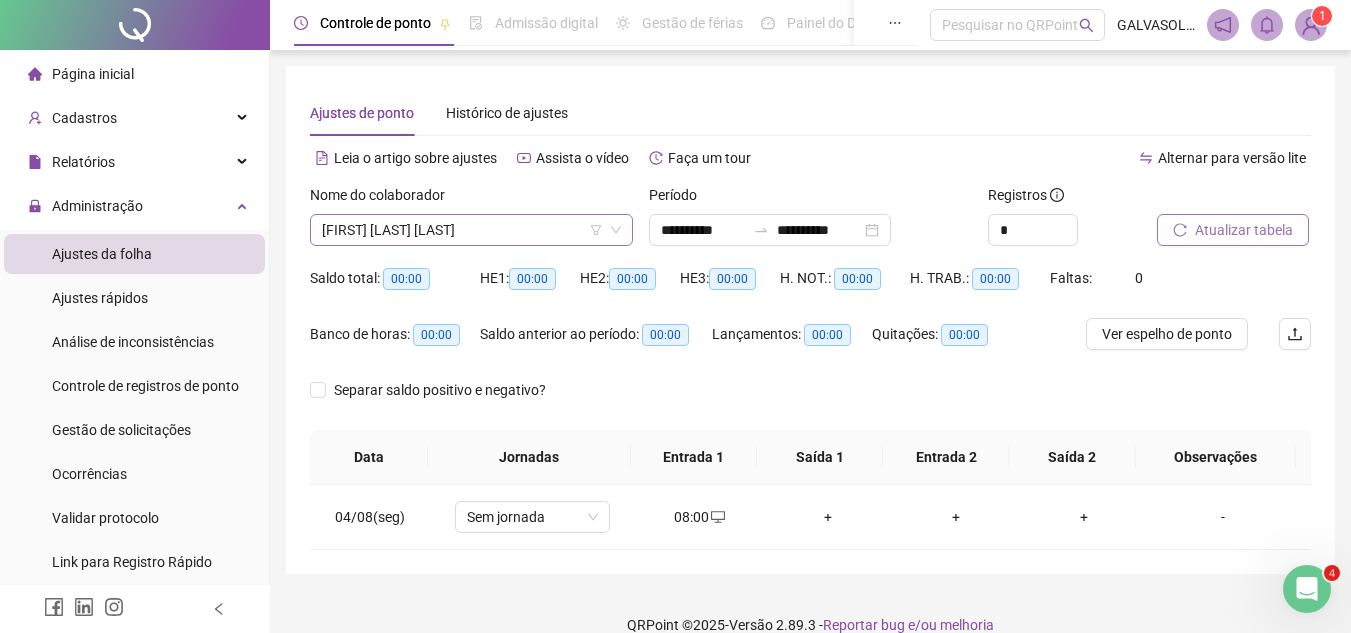 click on "[FIRST] [LAST] [LAST]" at bounding box center (471, 230) 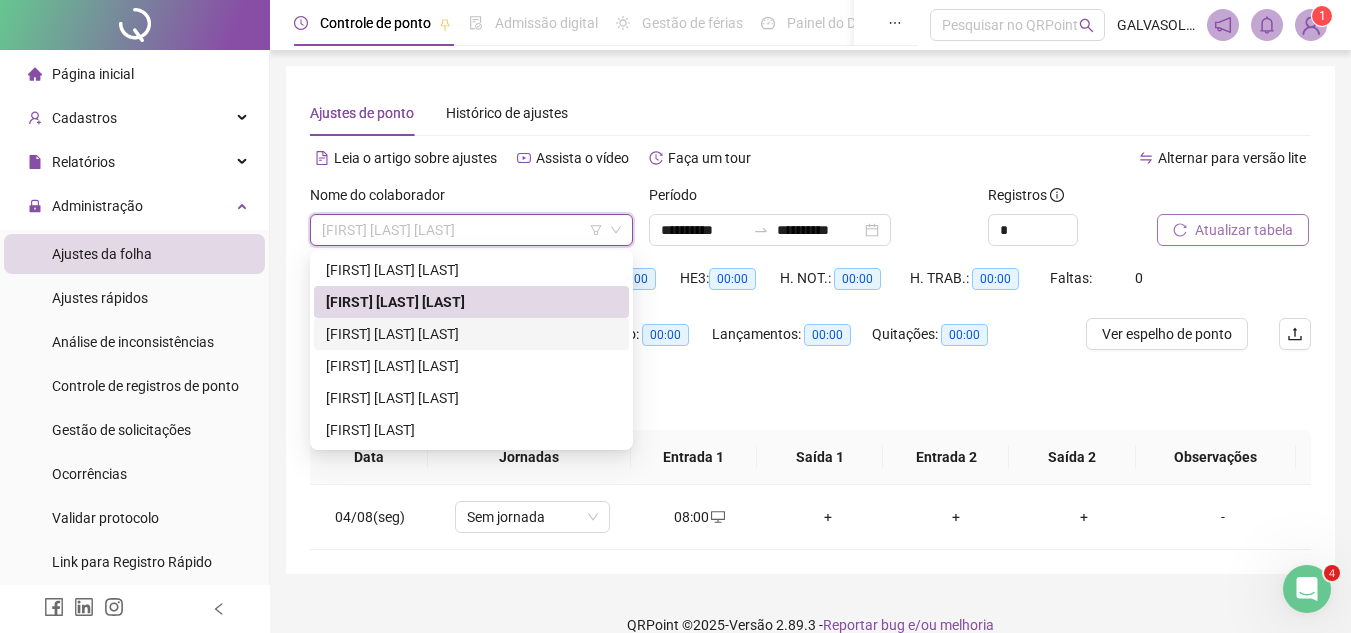 click on "[FIRST] [LAST] [LAST]" at bounding box center [471, 334] 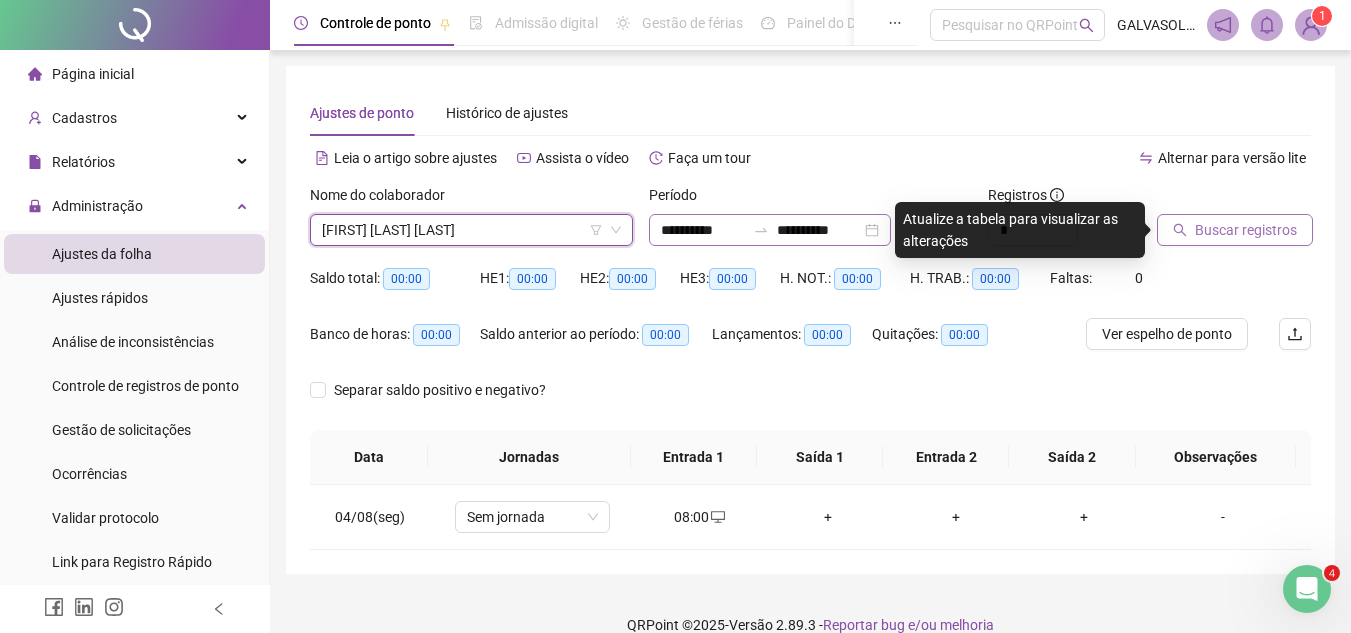 click 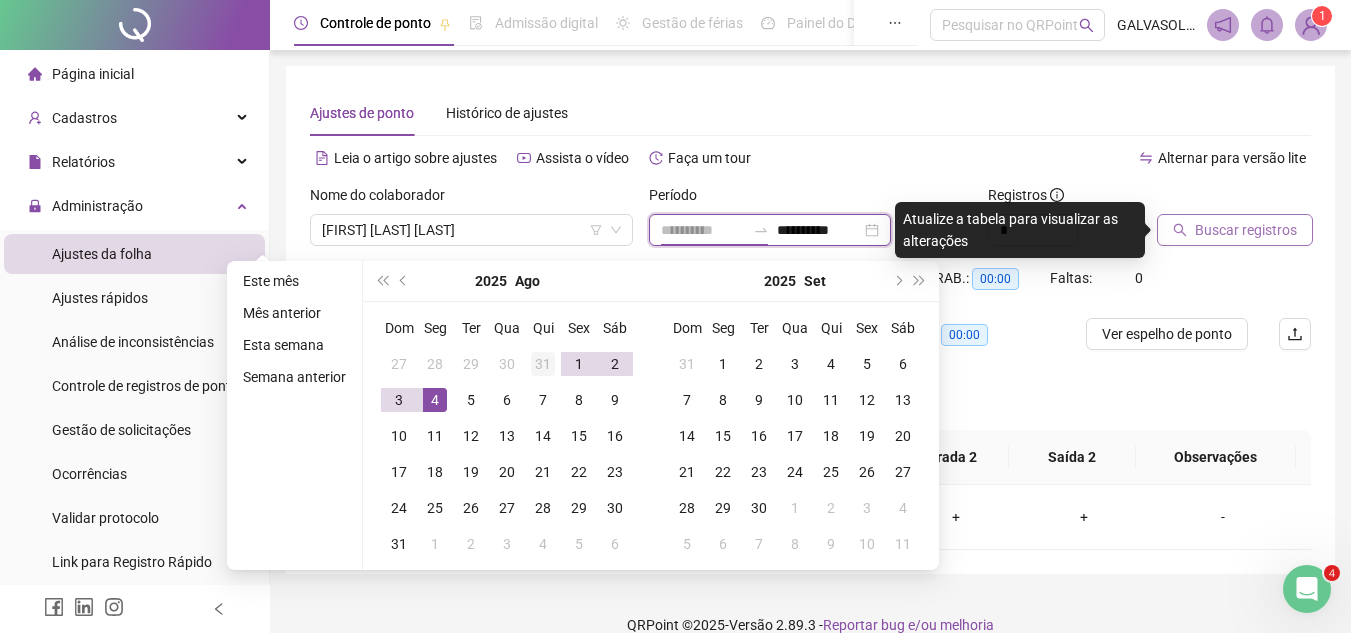 type on "**********" 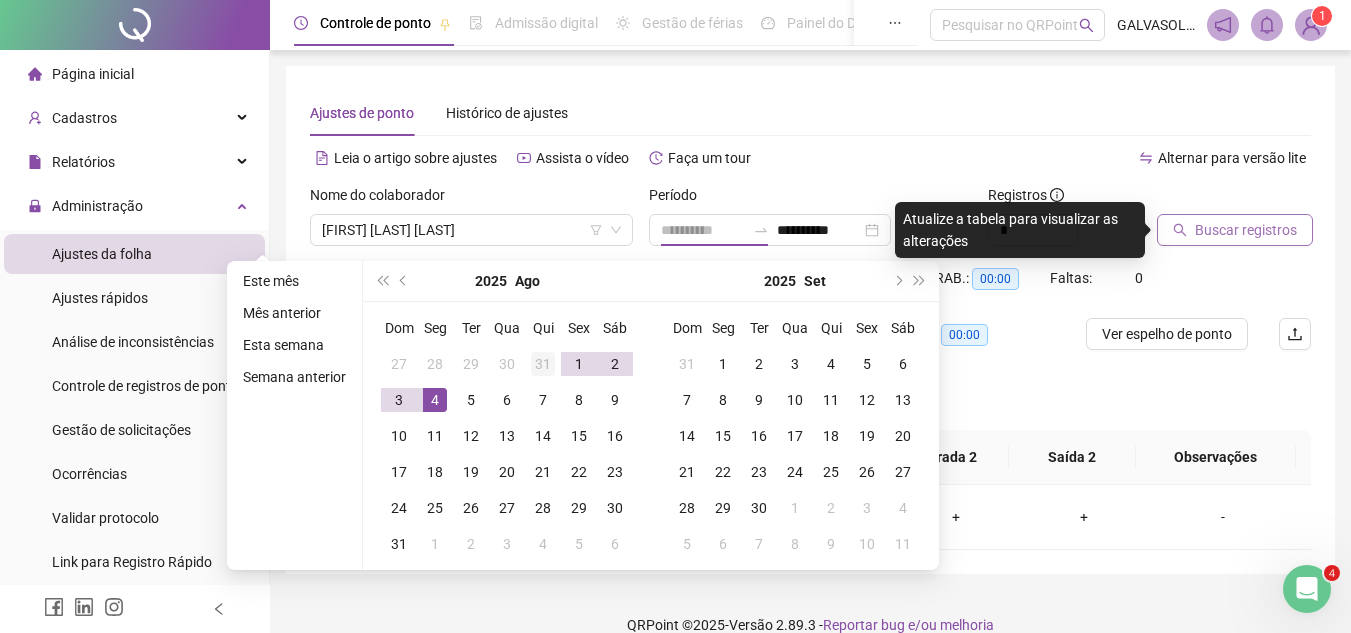 click on "31" at bounding box center (543, 364) 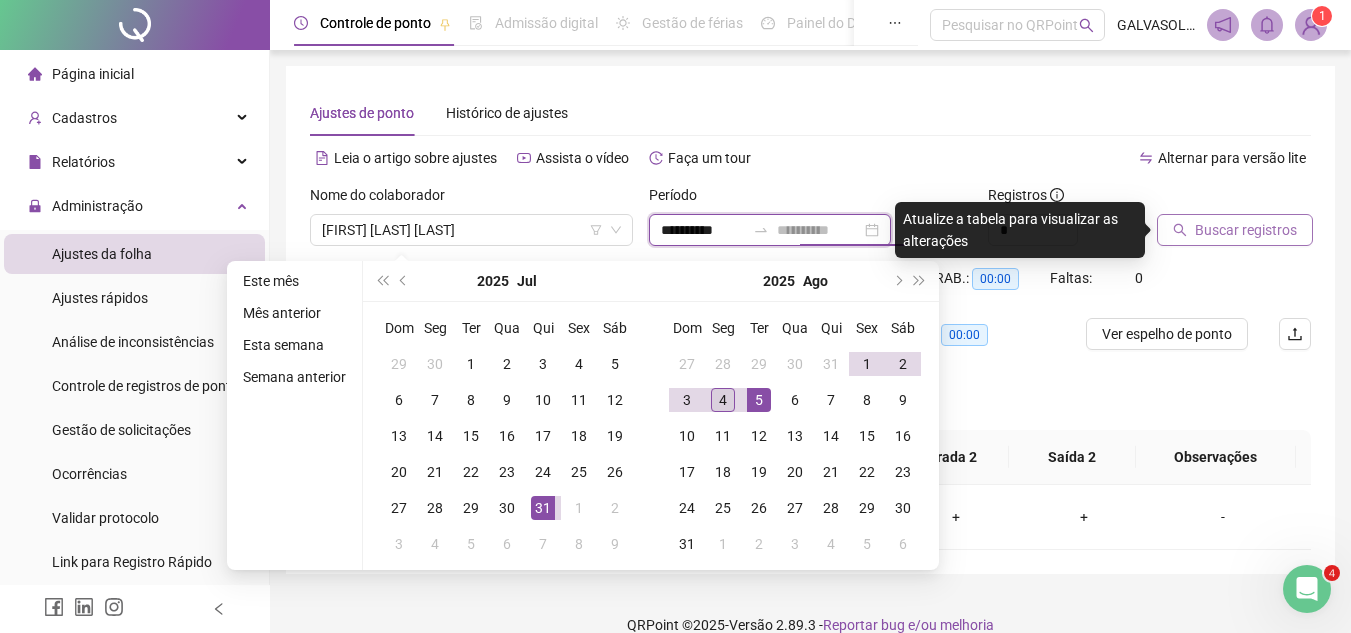 type on "**********" 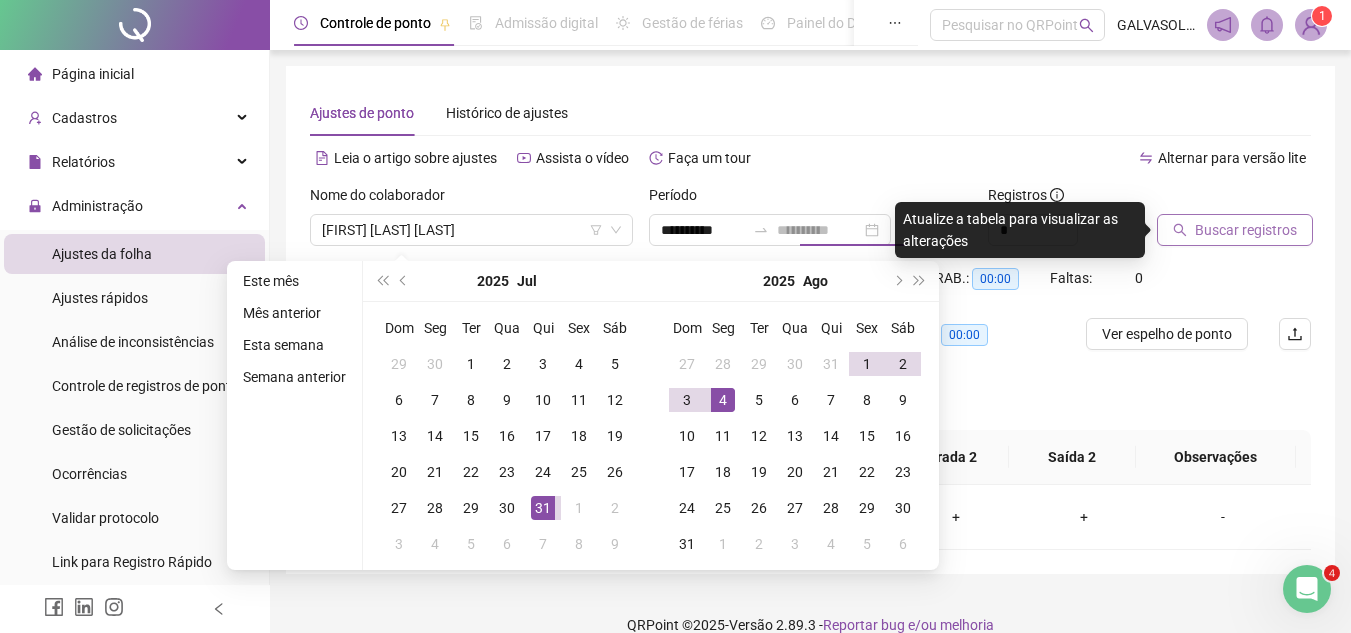 click on "4" at bounding box center [723, 400] 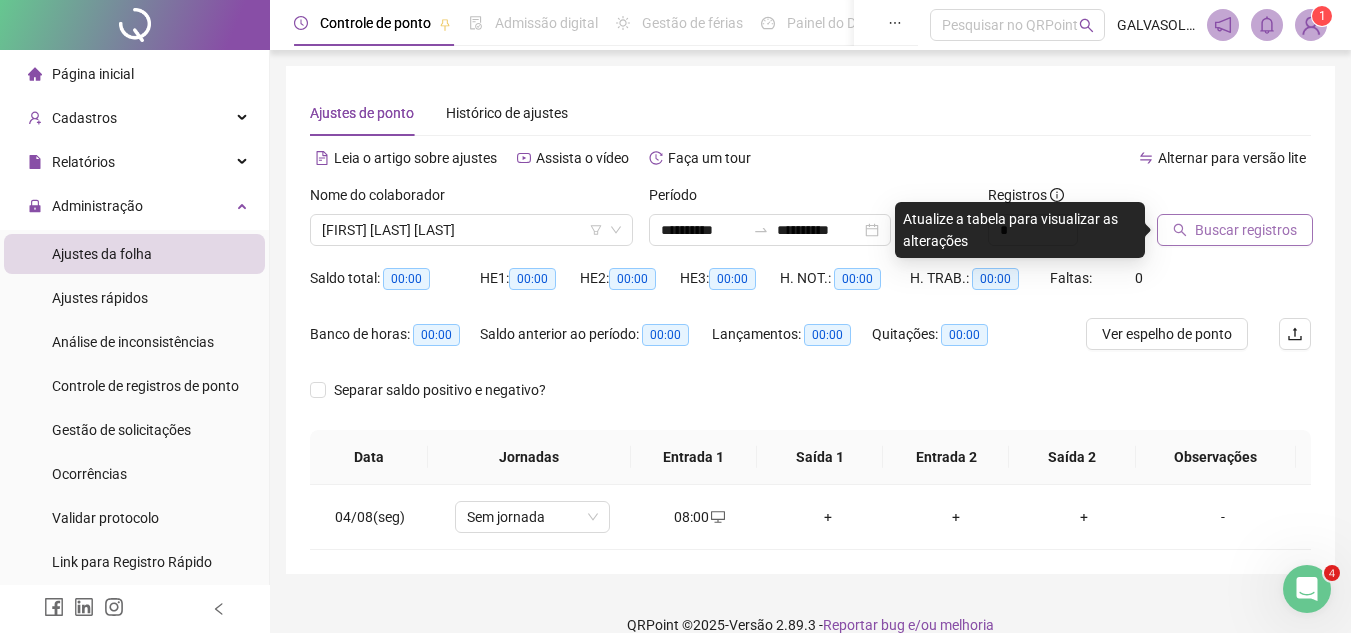 click on "Buscar registros" at bounding box center [1246, 230] 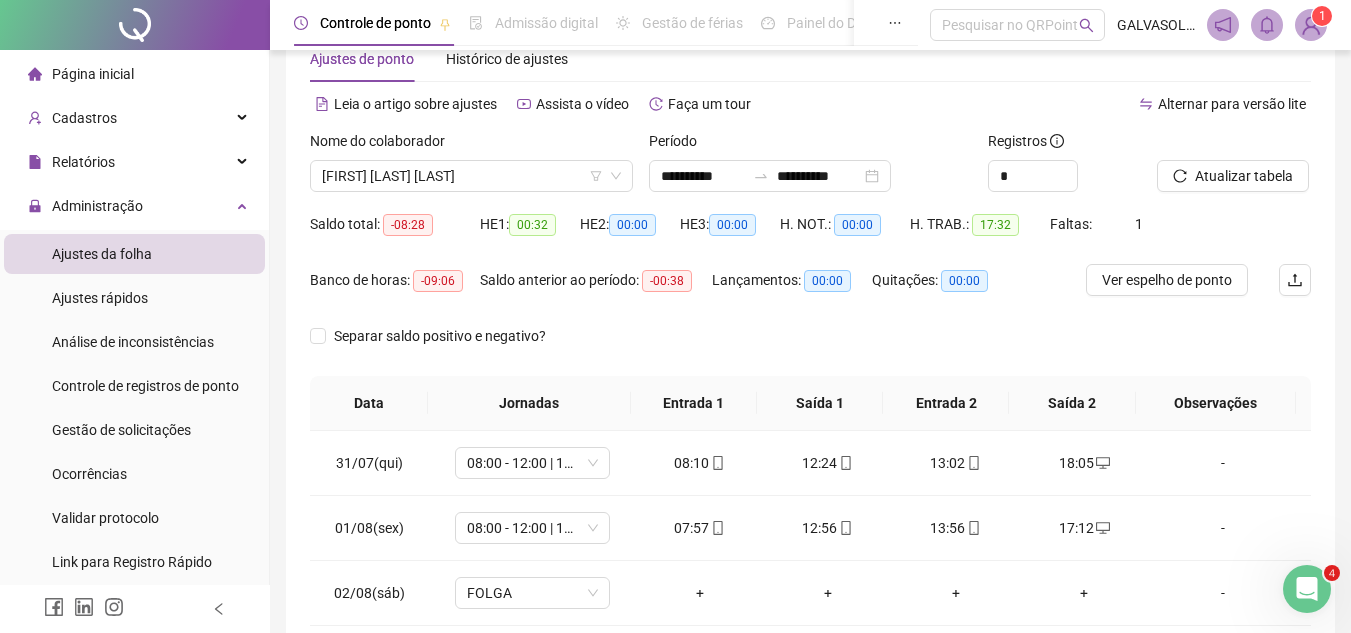 scroll, scrollTop: 0, scrollLeft: 0, axis: both 